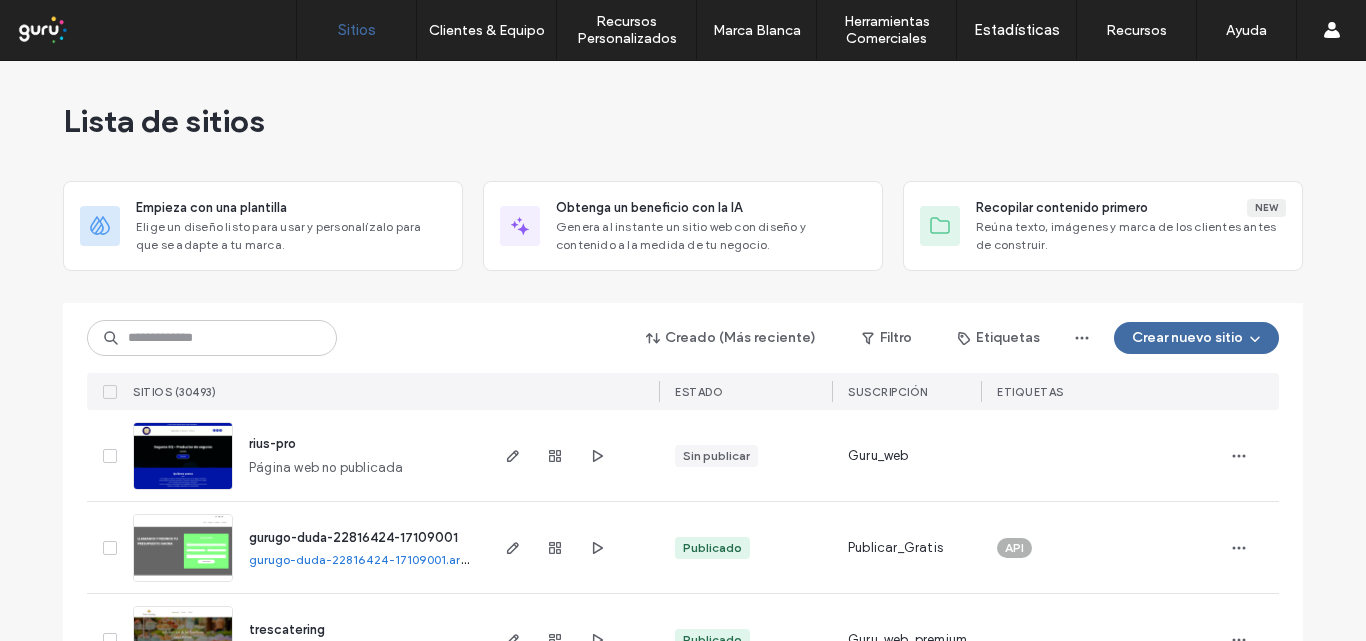 scroll, scrollTop: 0, scrollLeft: 0, axis: both 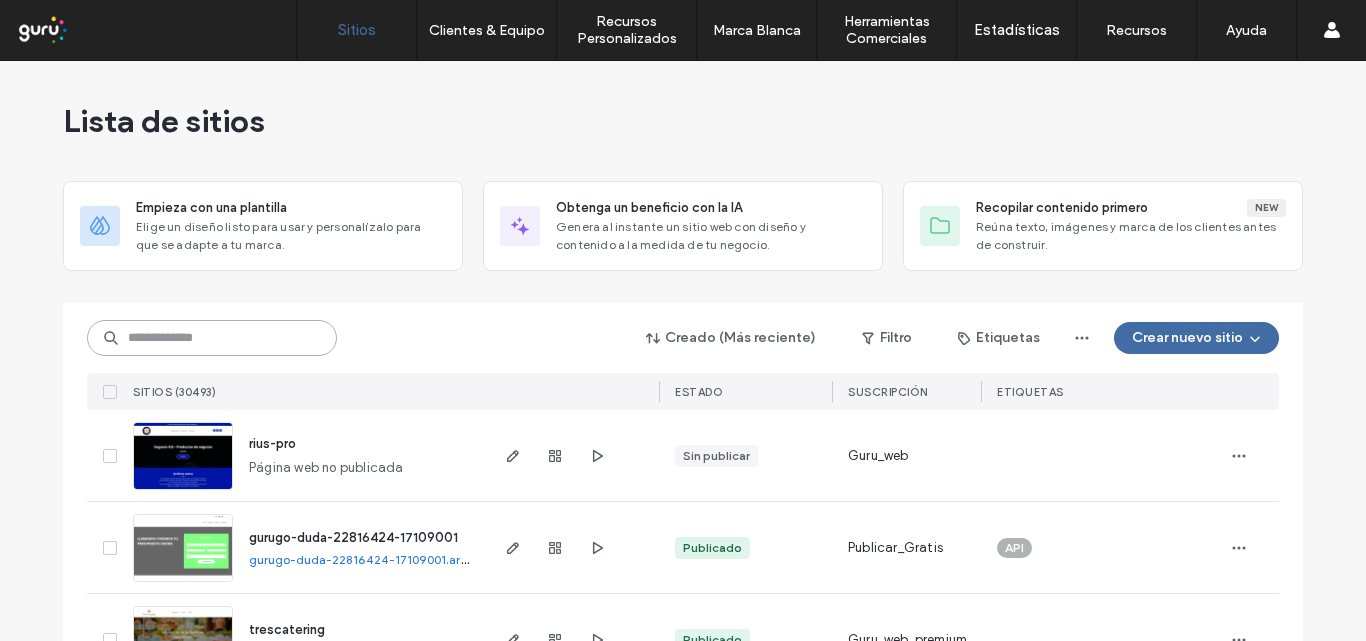 click at bounding box center [212, 338] 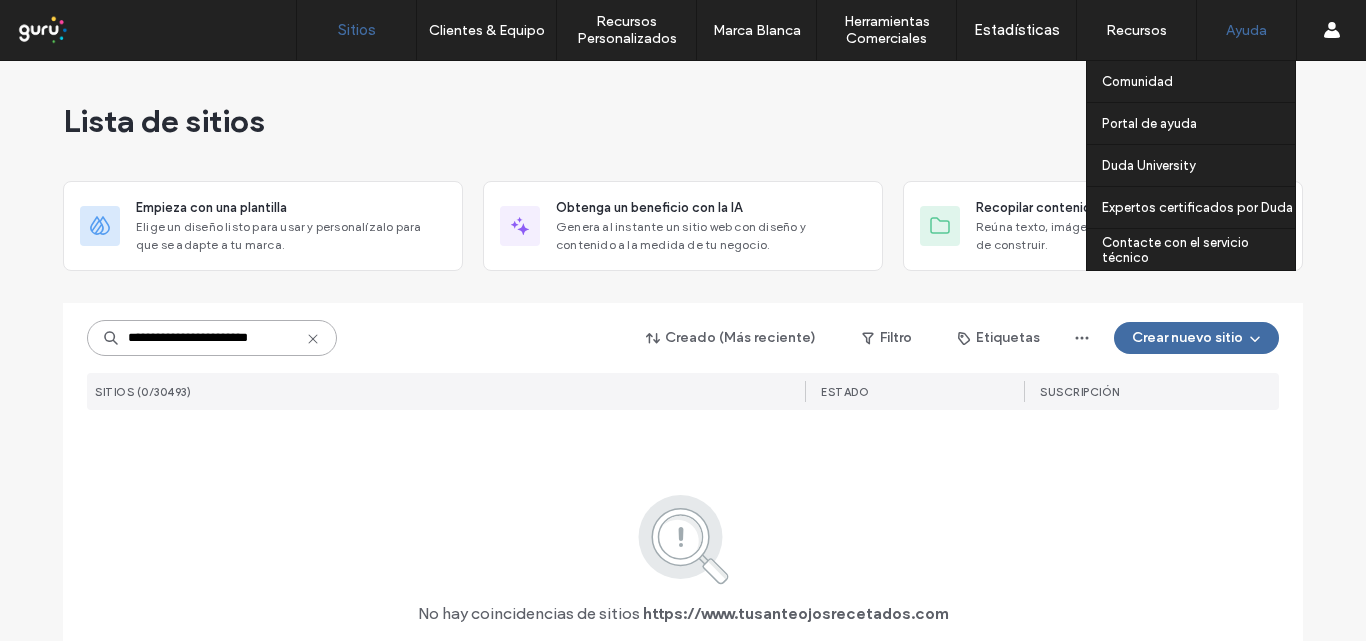 scroll, scrollTop: 0, scrollLeft: 0, axis: both 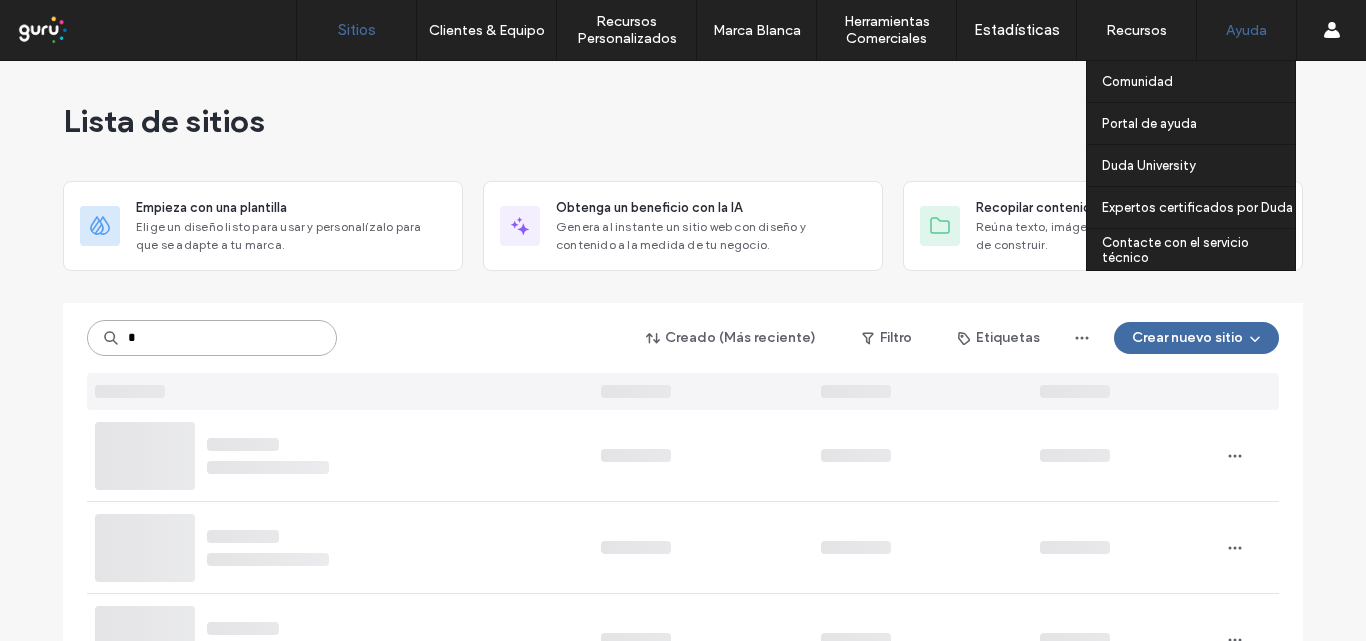 type on "*" 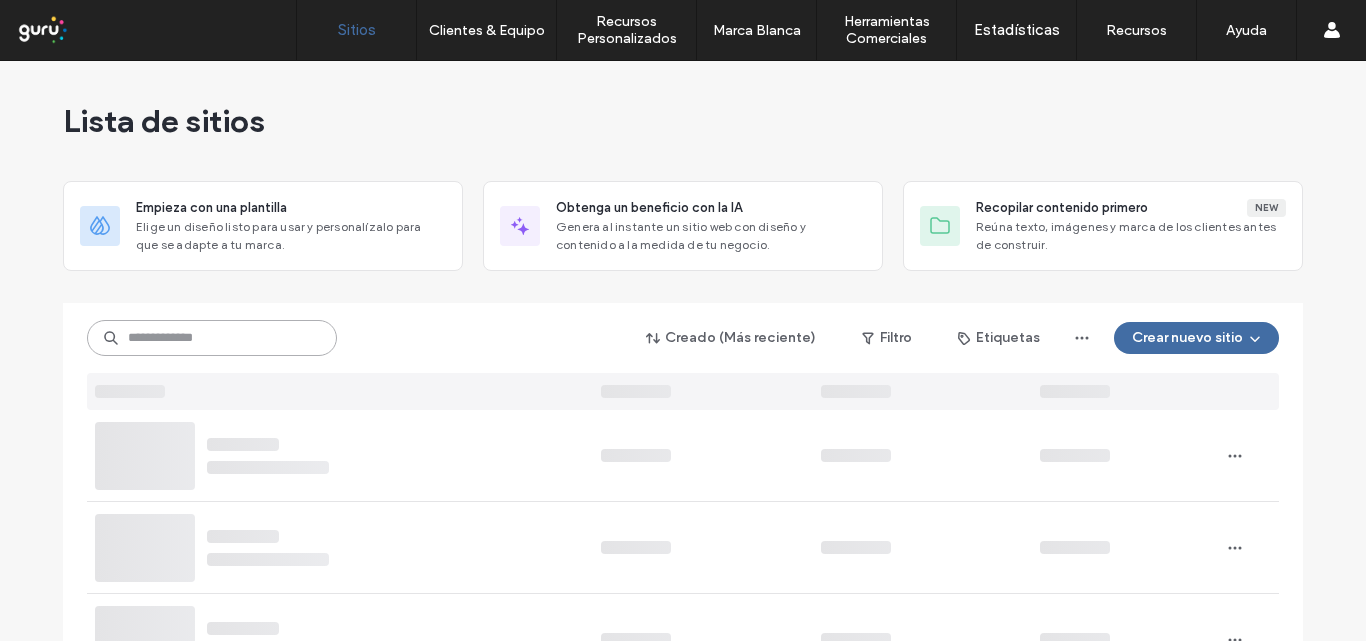 paste on "**********" 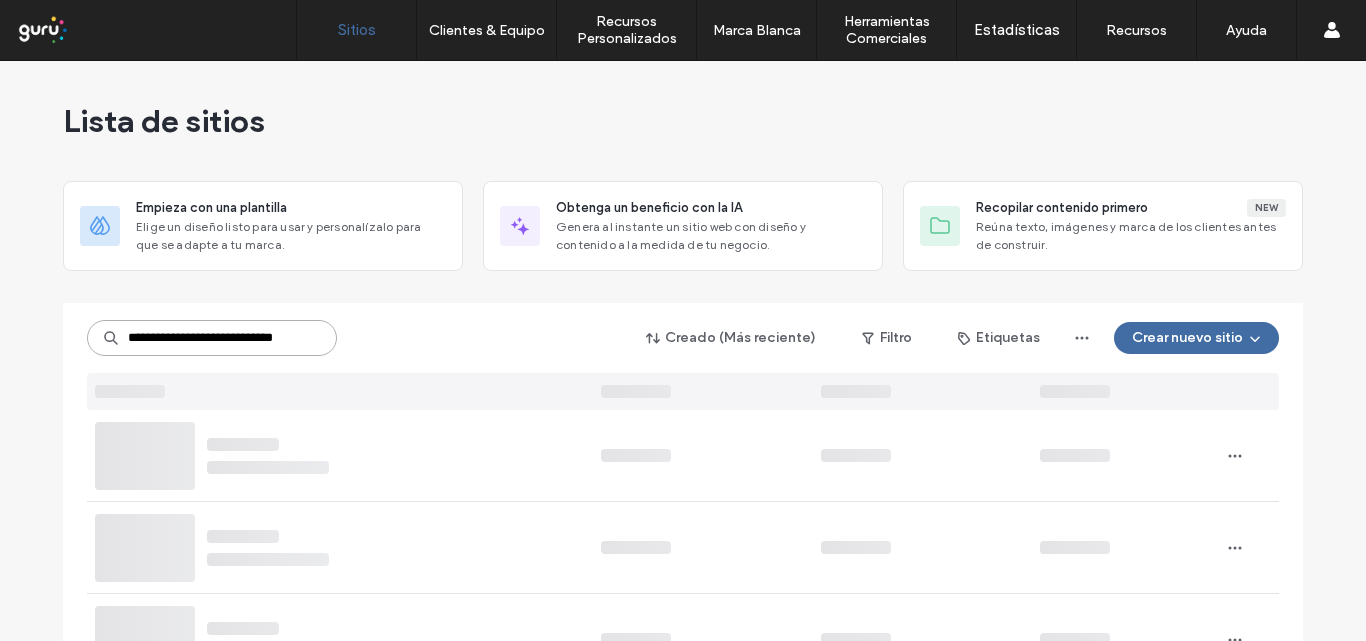 scroll, scrollTop: 0, scrollLeft: 26, axis: horizontal 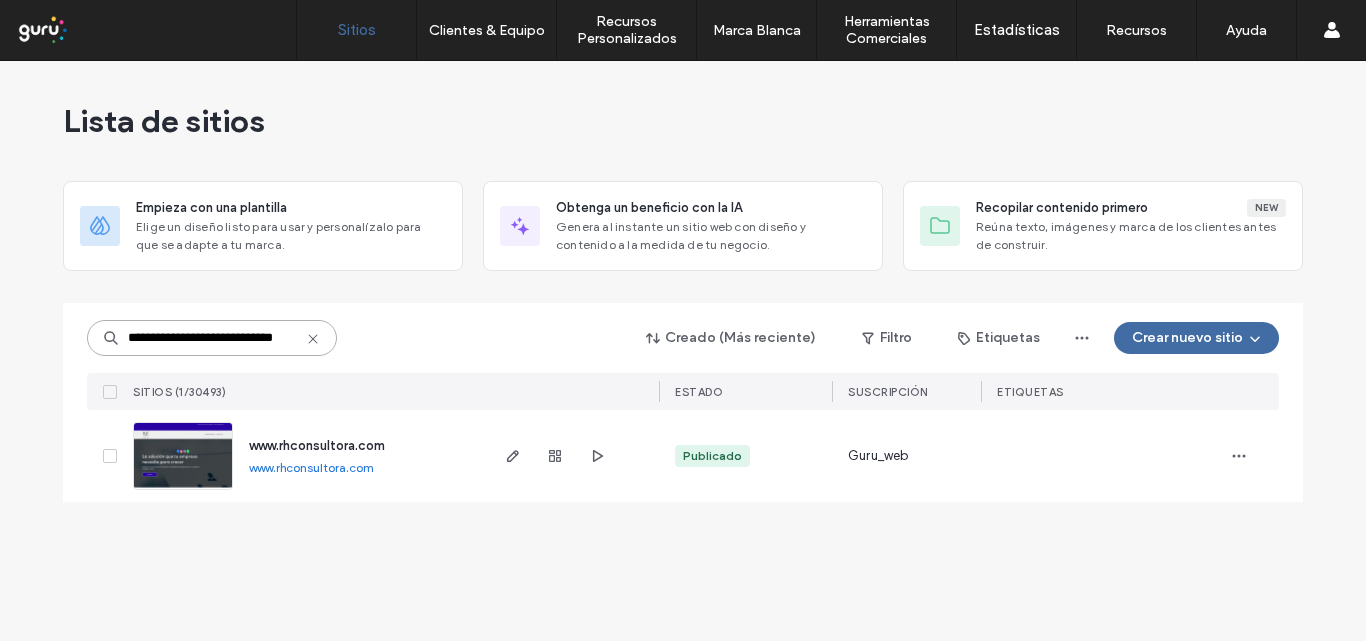 type on "**********" 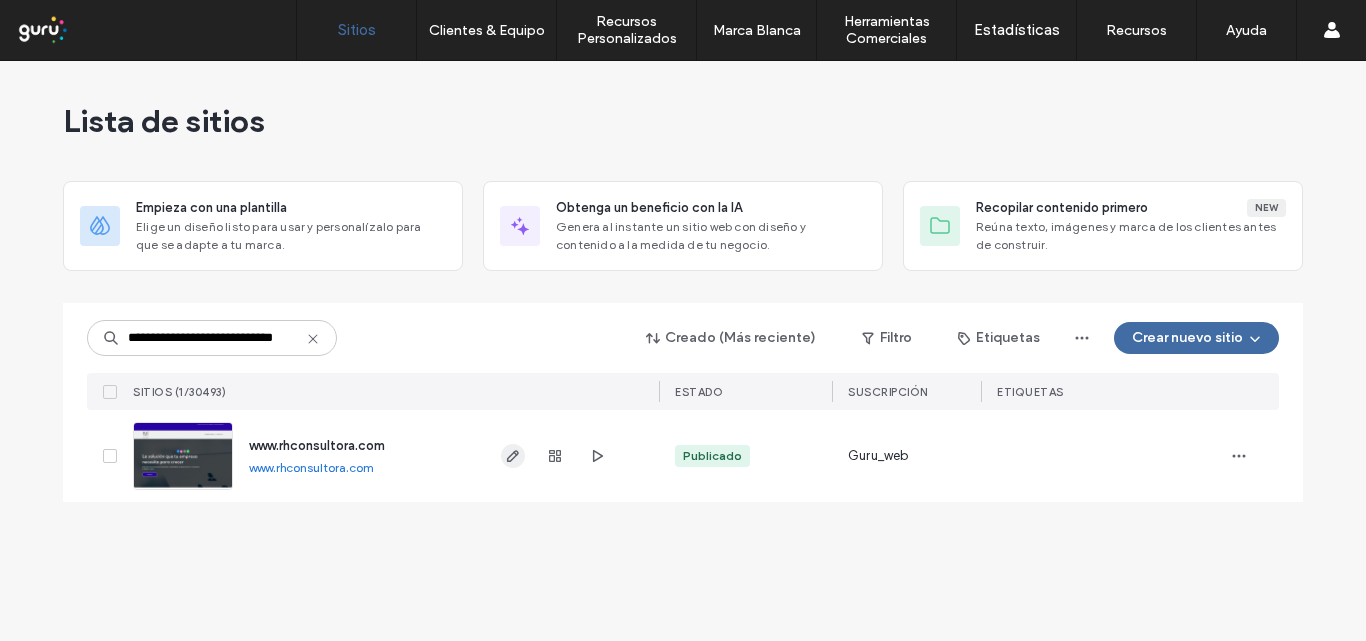 scroll, scrollTop: 0, scrollLeft: 0, axis: both 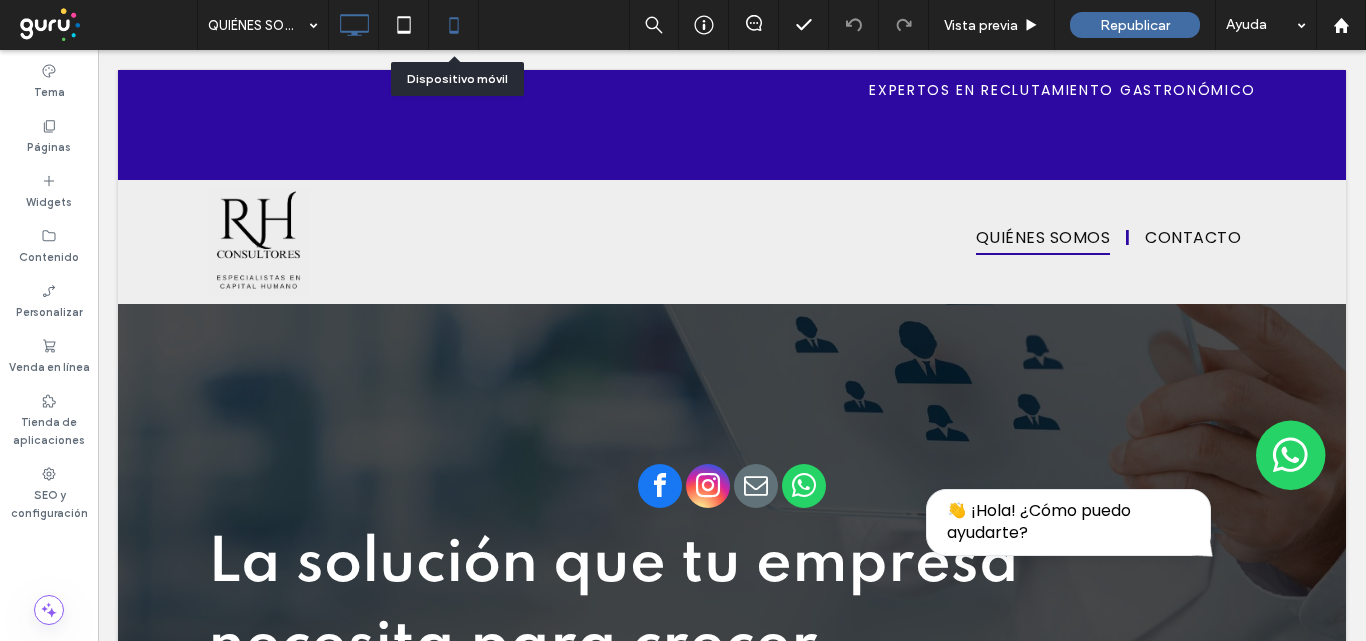 click 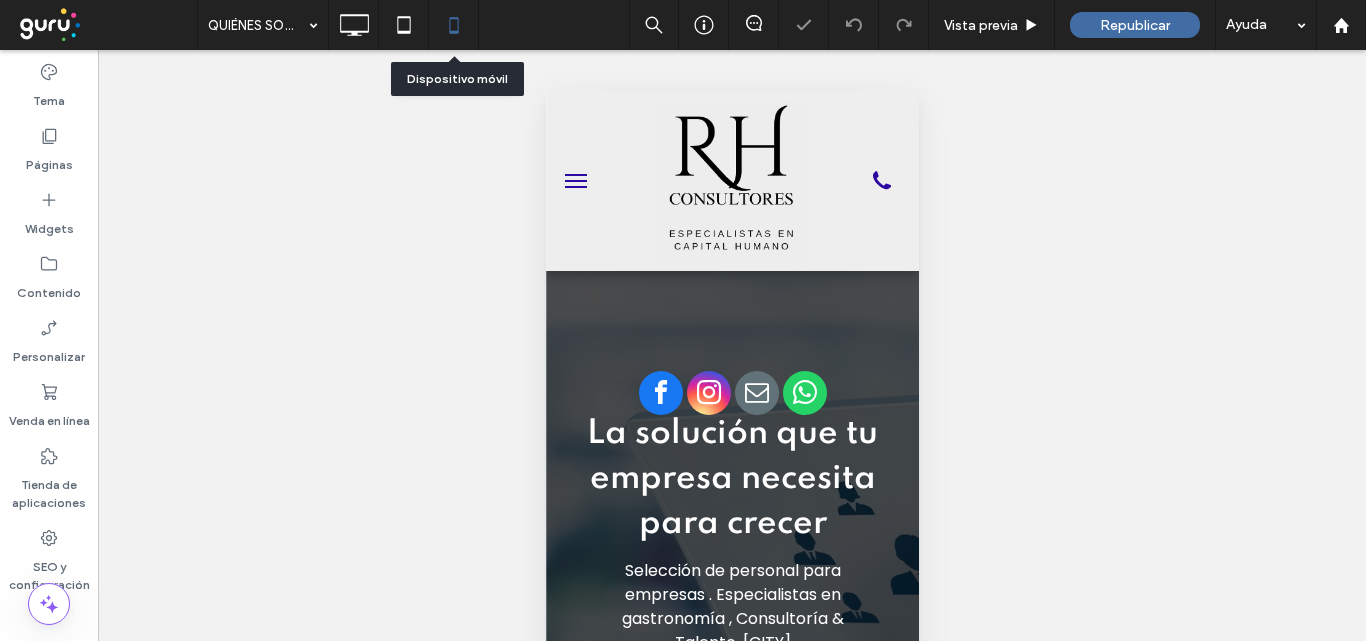 scroll, scrollTop: 0, scrollLeft: 0, axis: both 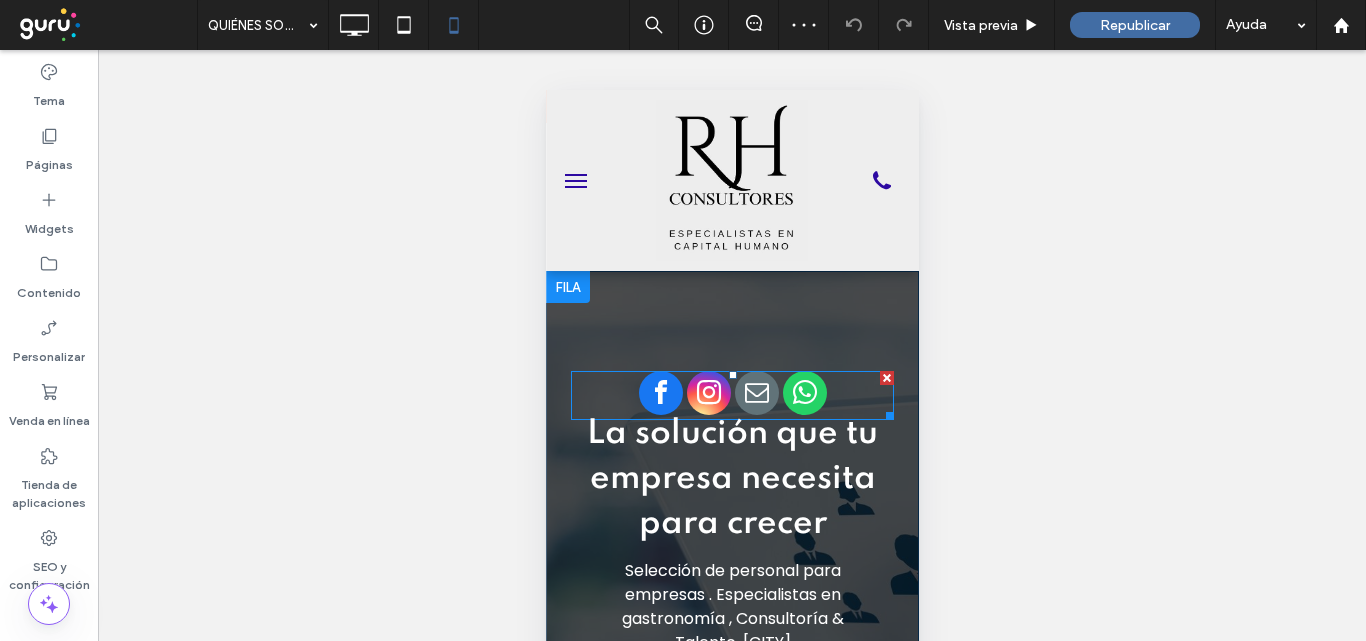 click at bounding box center [660, 393] 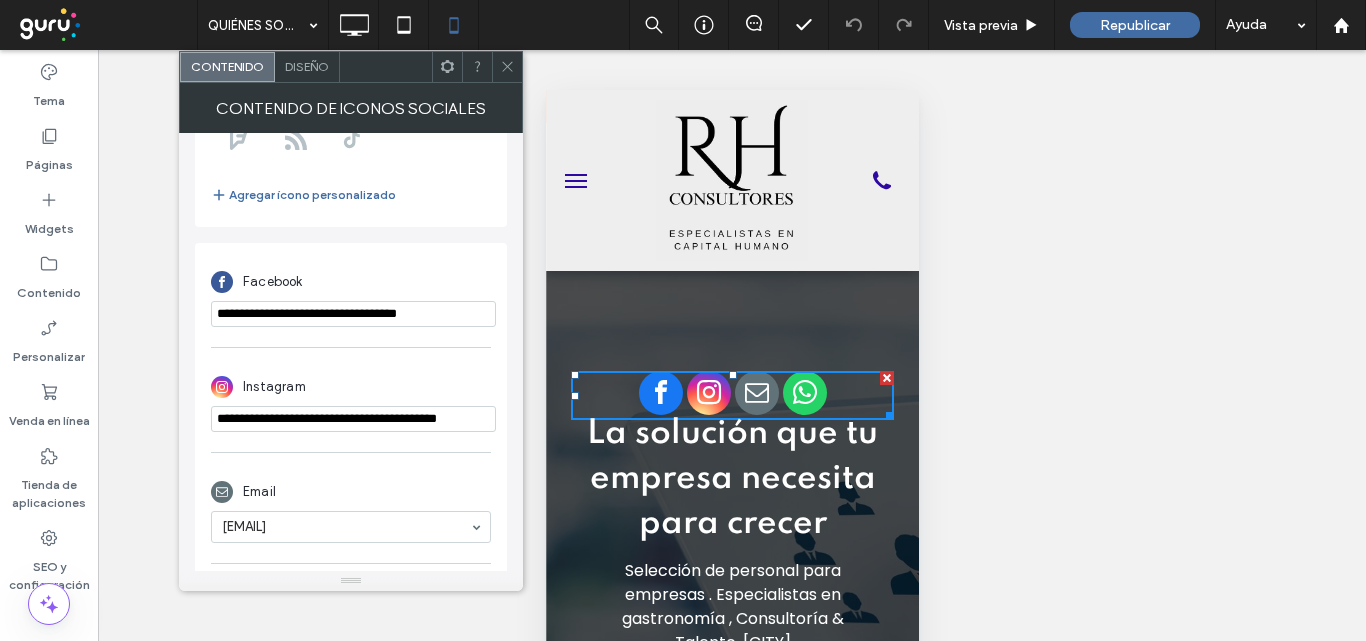 scroll, scrollTop: 460, scrollLeft: 0, axis: vertical 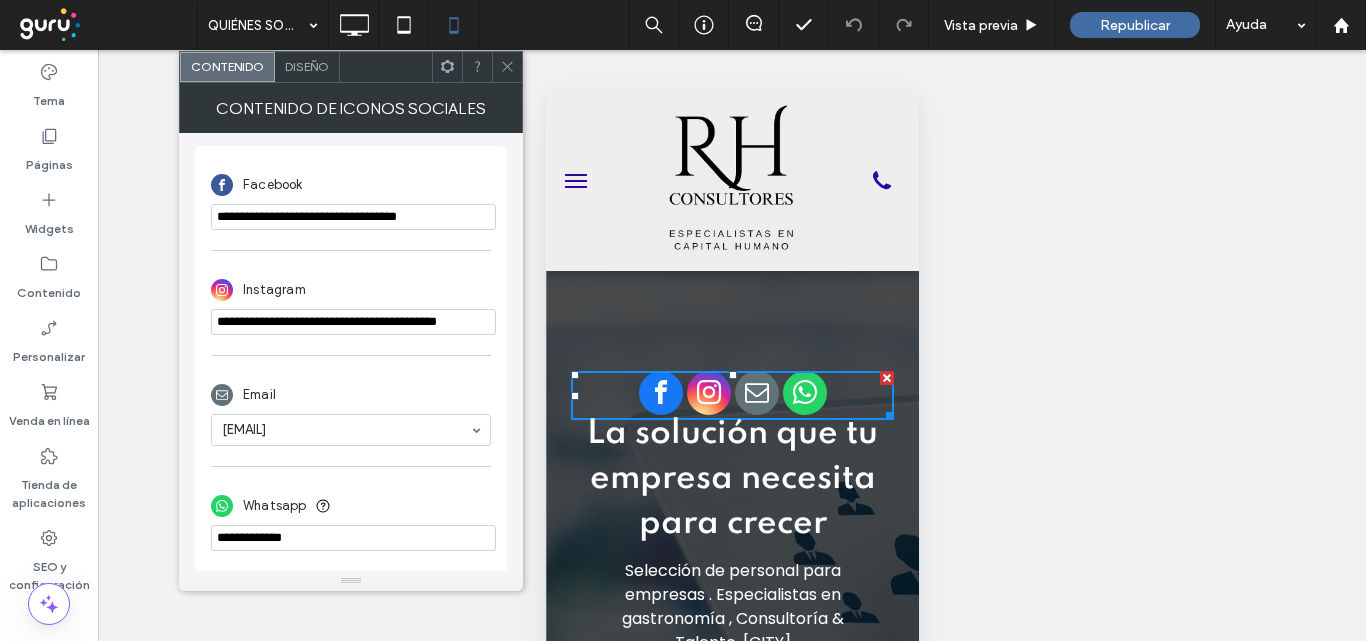 drag, startPoint x: 474, startPoint y: 218, endPoint x: 206, endPoint y: 207, distance: 268.22565 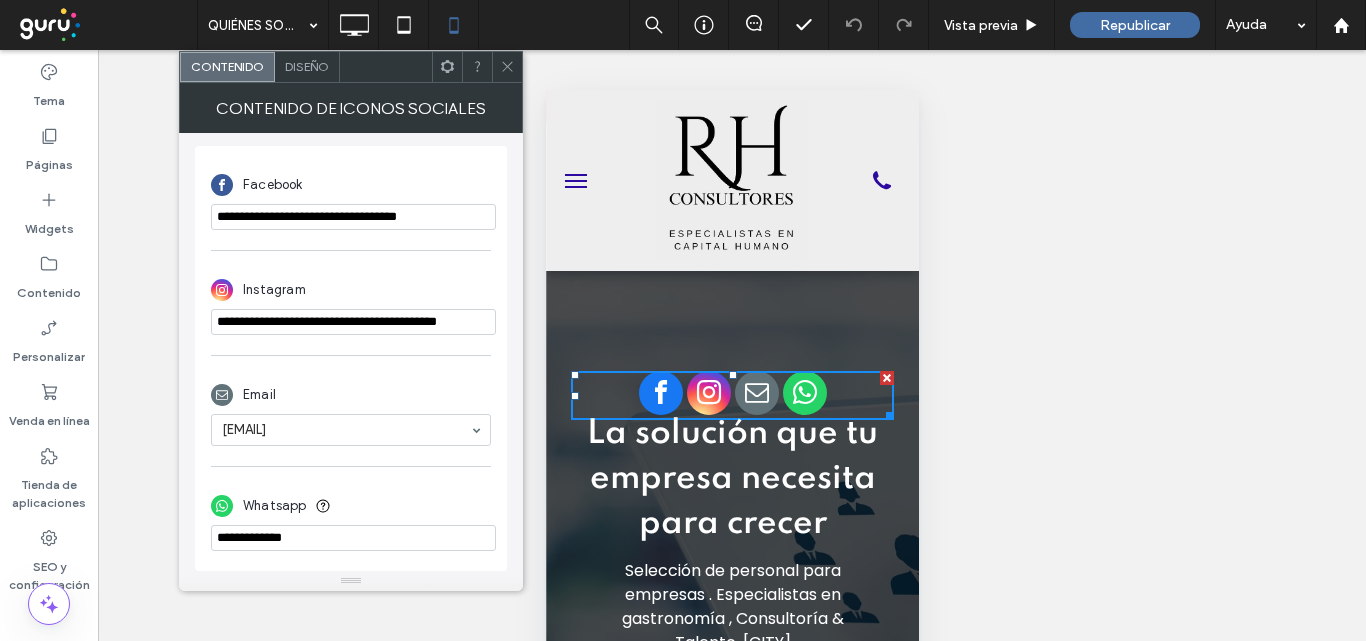 click on "**********" at bounding box center (351, 358) 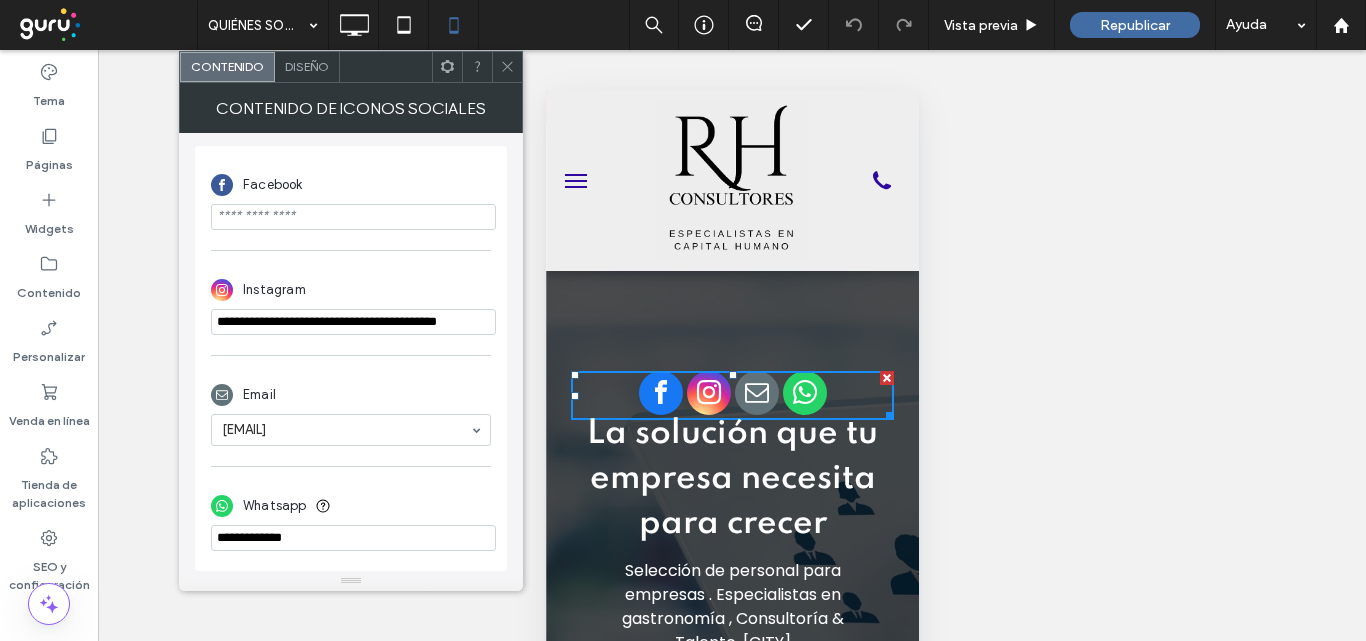 paste on "**********" 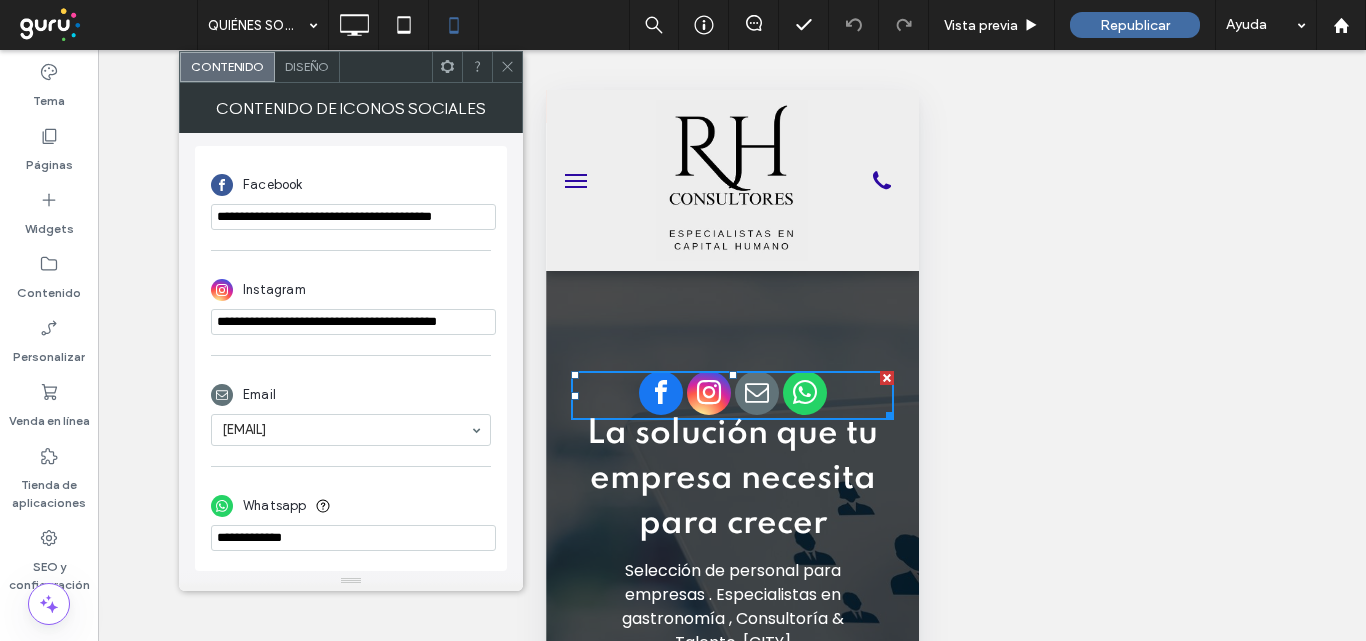 scroll, scrollTop: 0, scrollLeft: 16, axis: horizontal 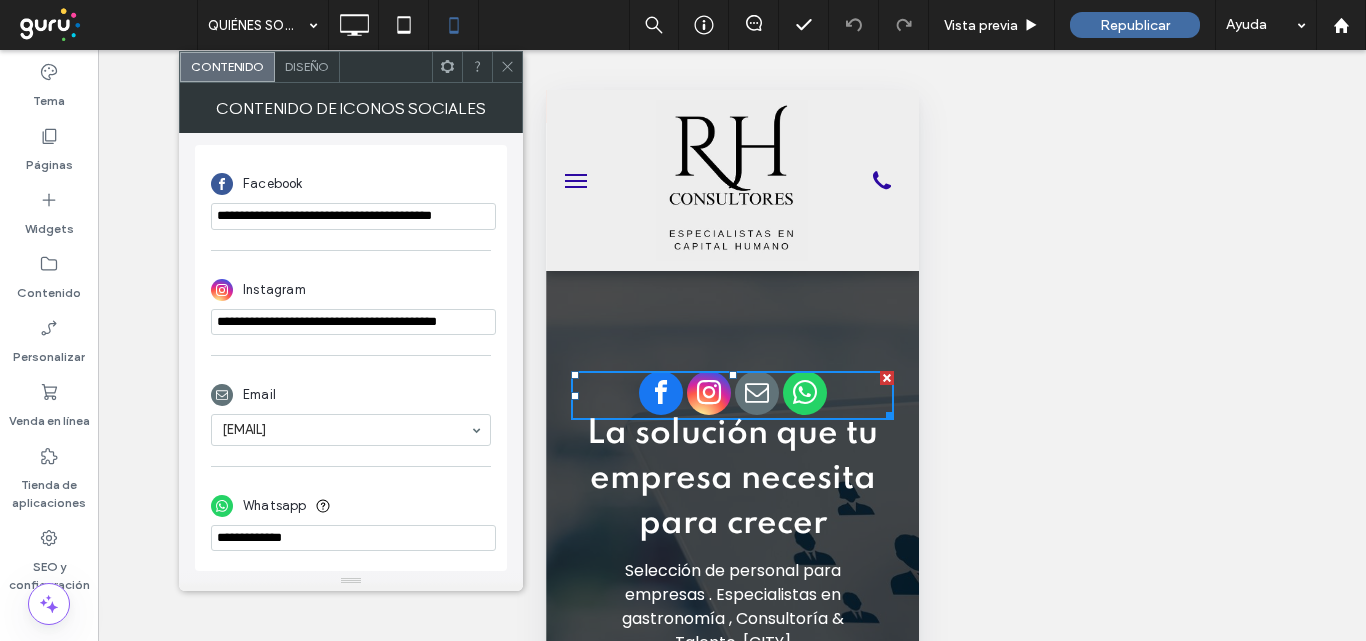 type on "**********" 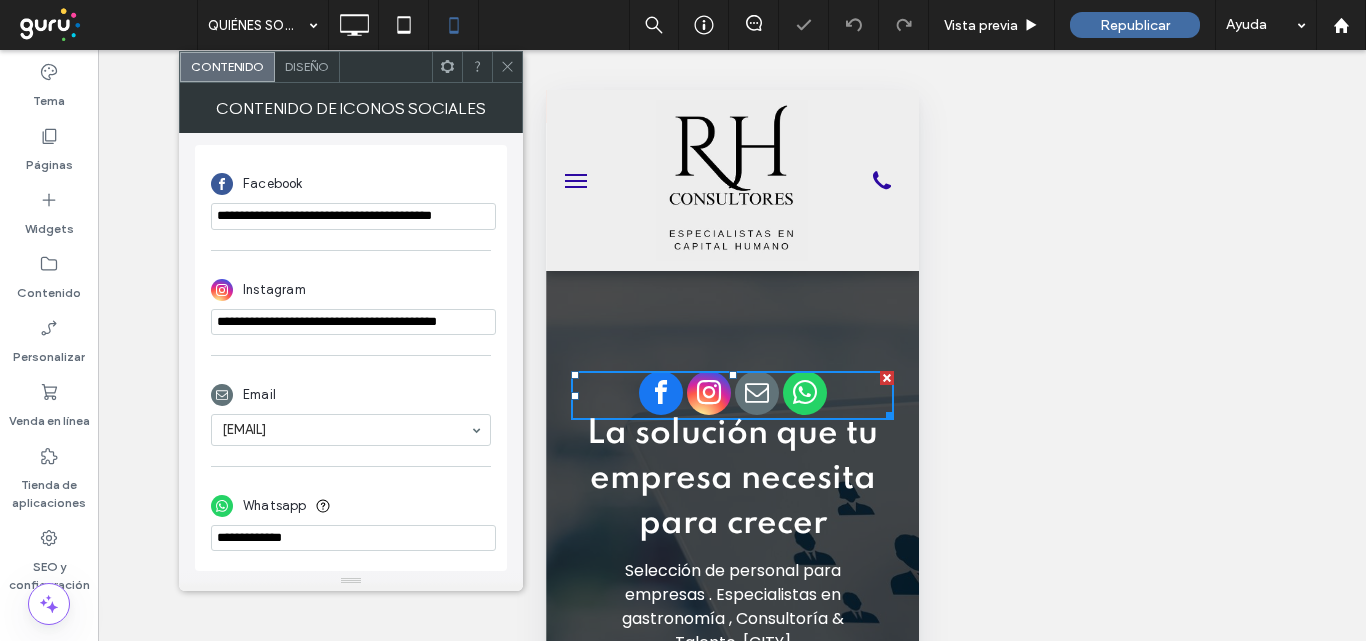 click 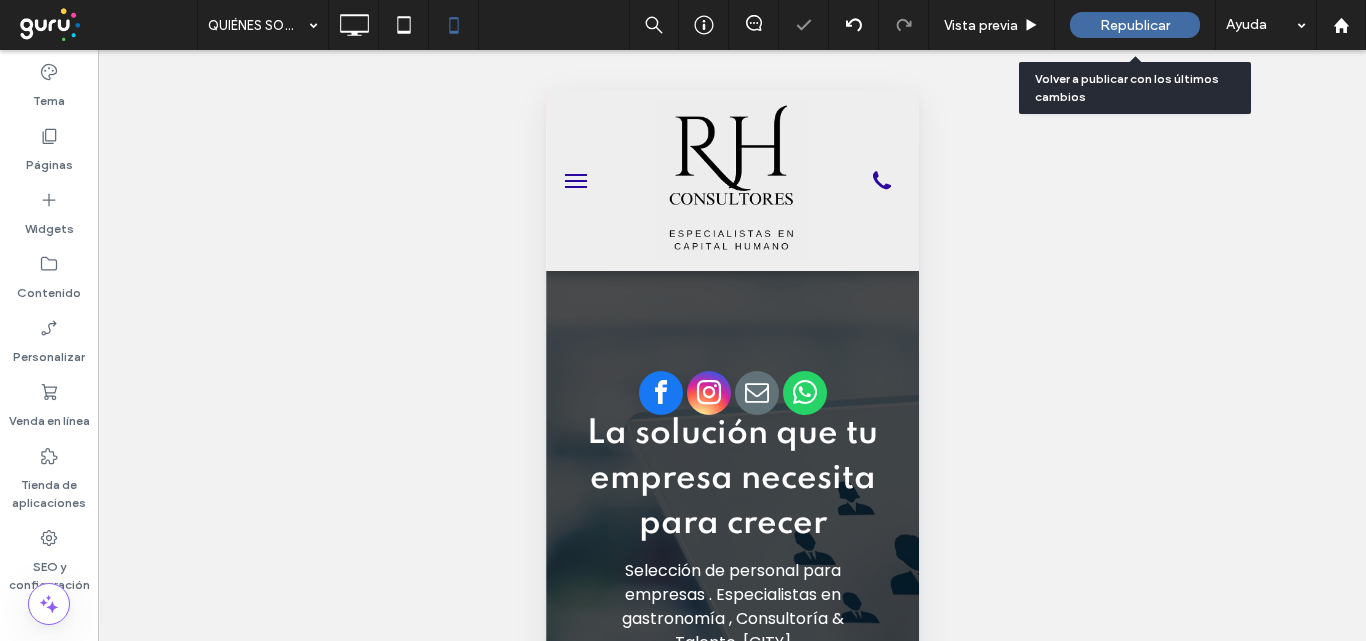 click on "Republicar" at bounding box center [1135, 25] 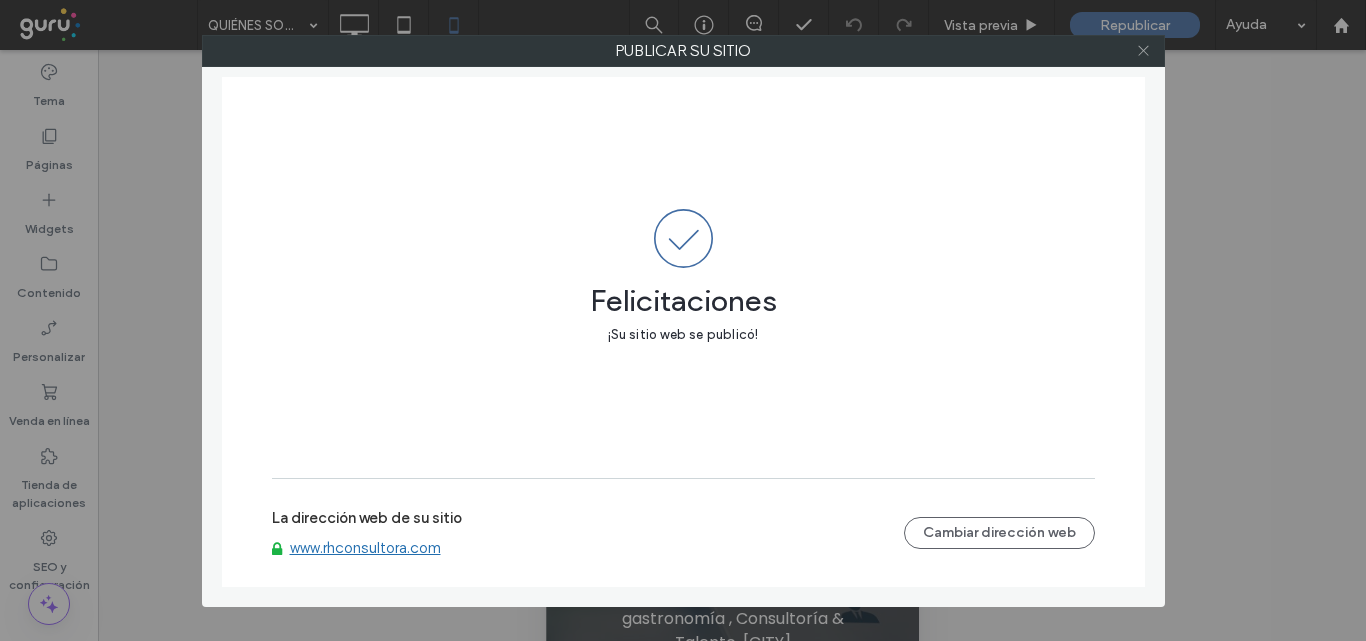 click 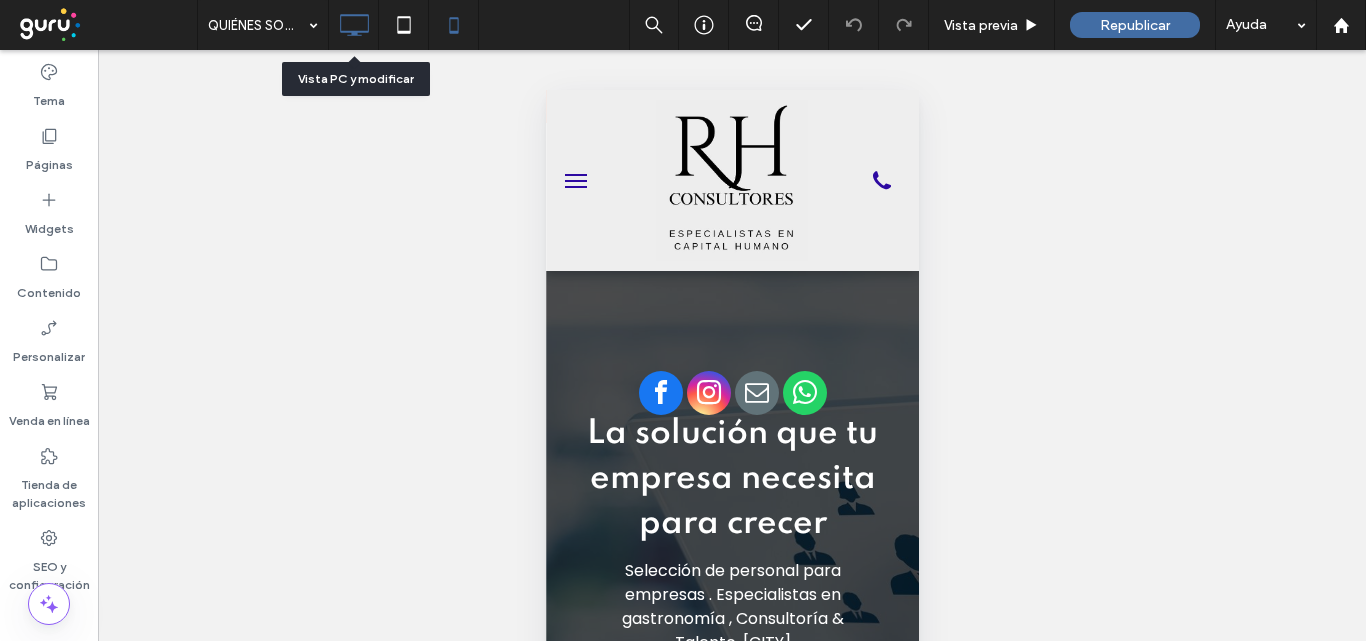 click 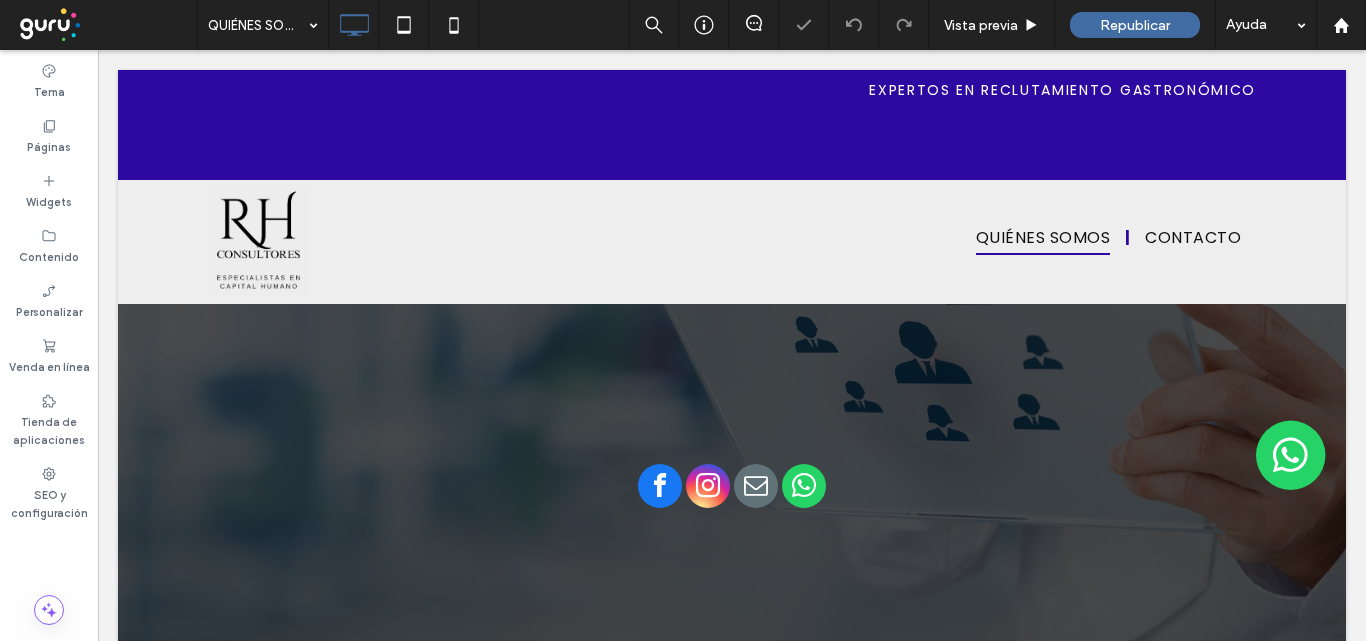 scroll, scrollTop: 0, scrollLeft: 0, axis: both 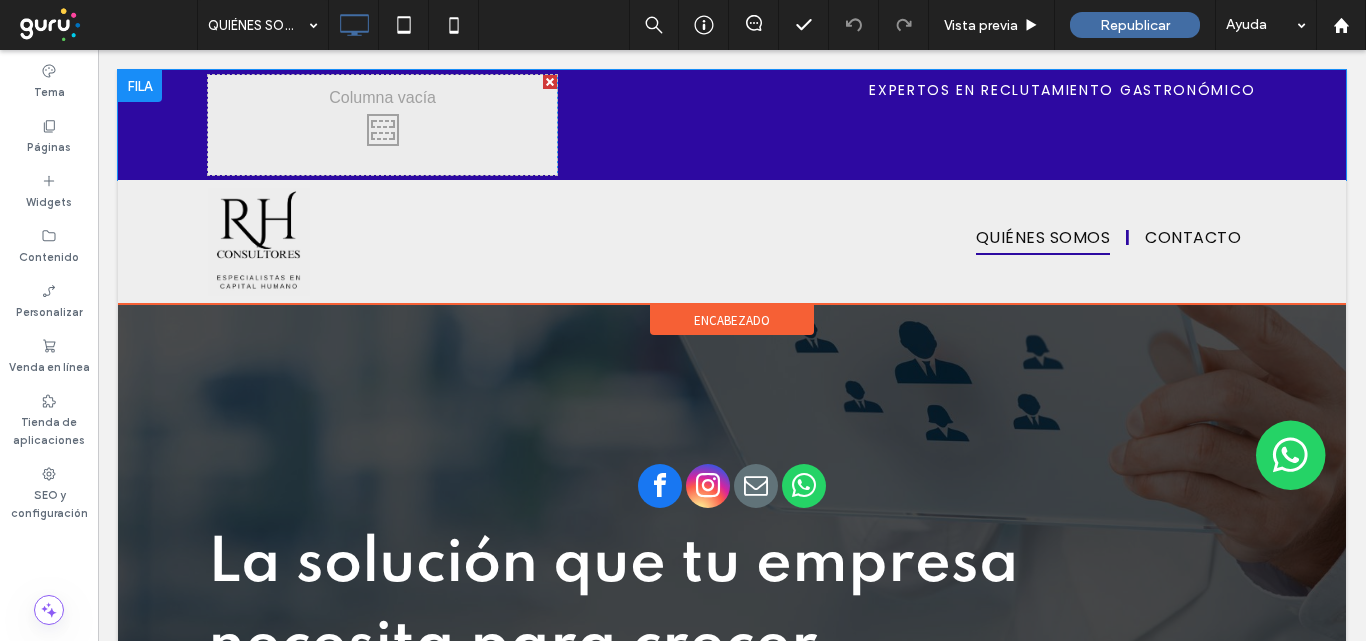 click at bounding box center [550, 82] 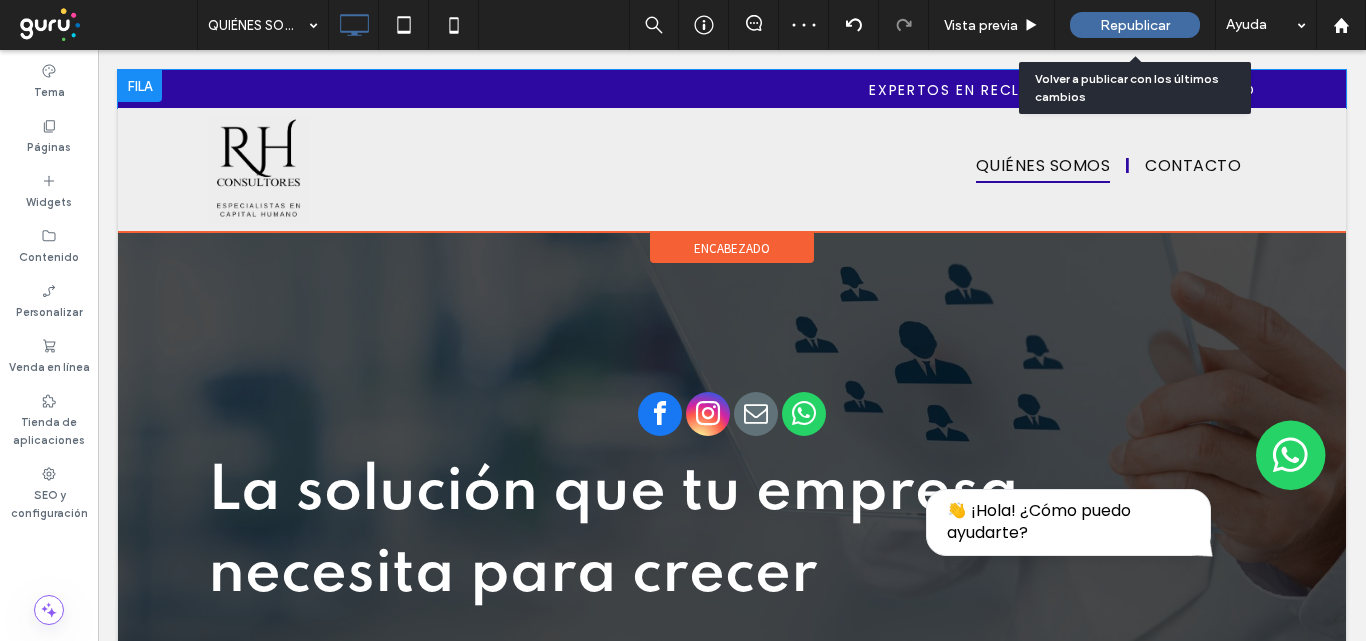 click on "Republicar" at bounding box center [1135, 25] 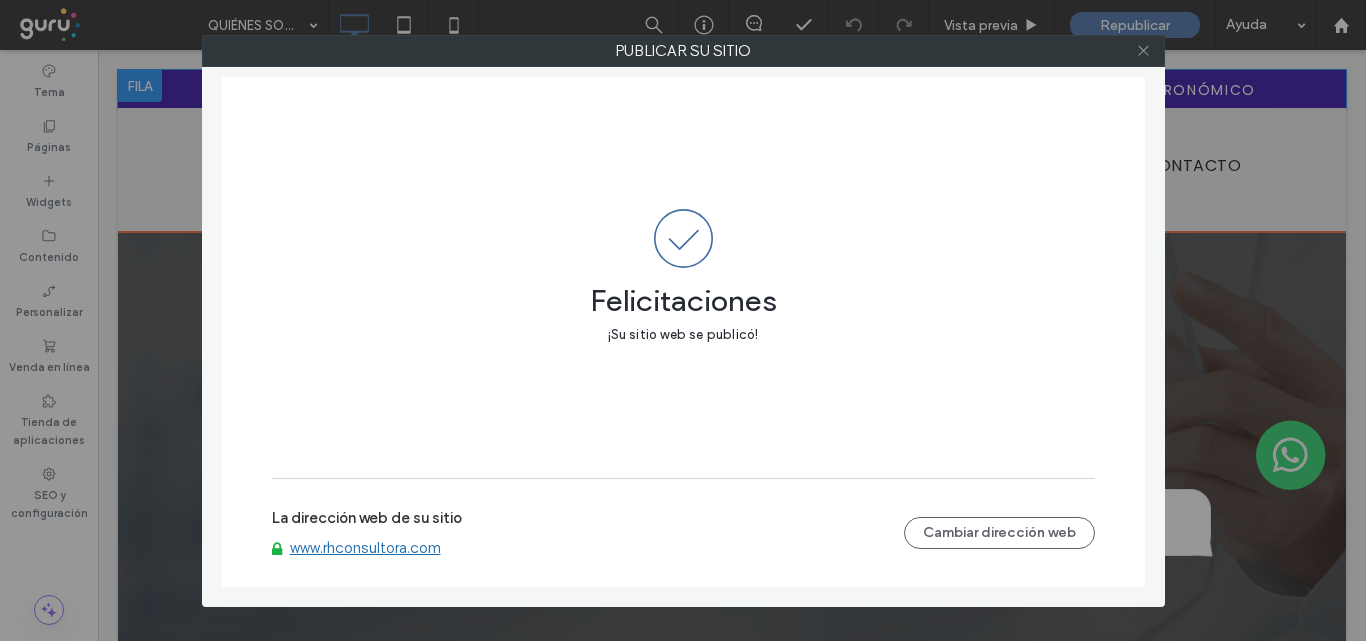 click 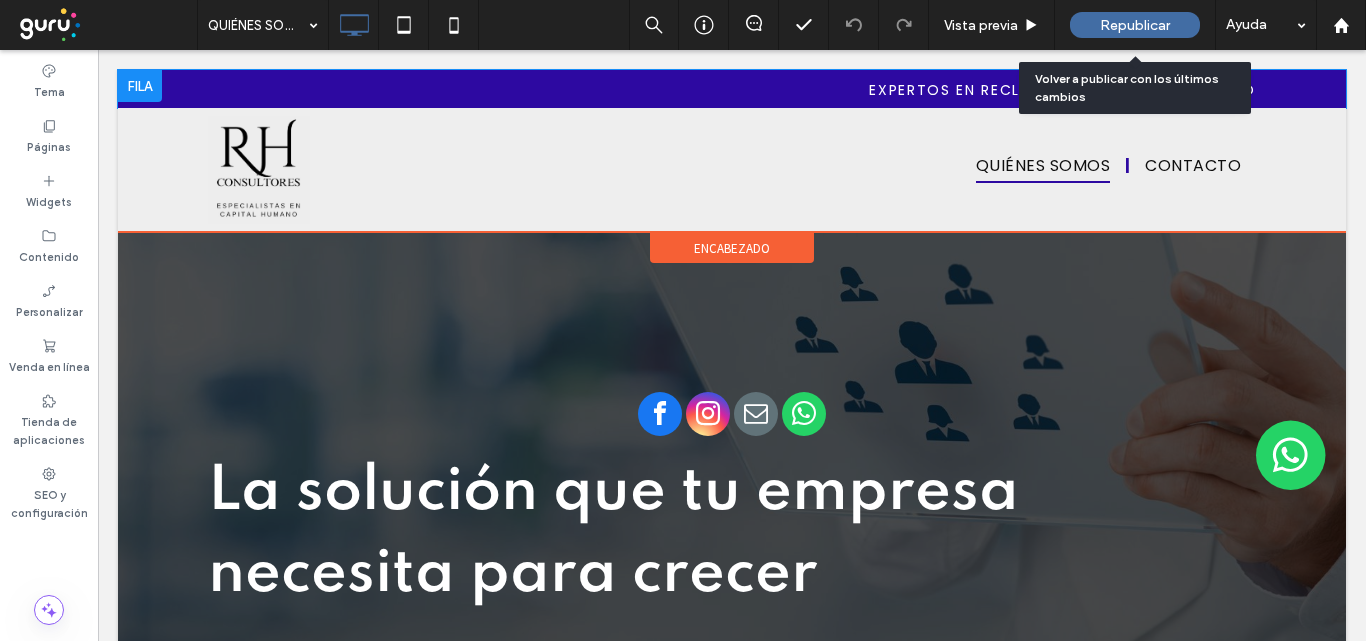click on "Republicar" at bounding box center (1135, 25) 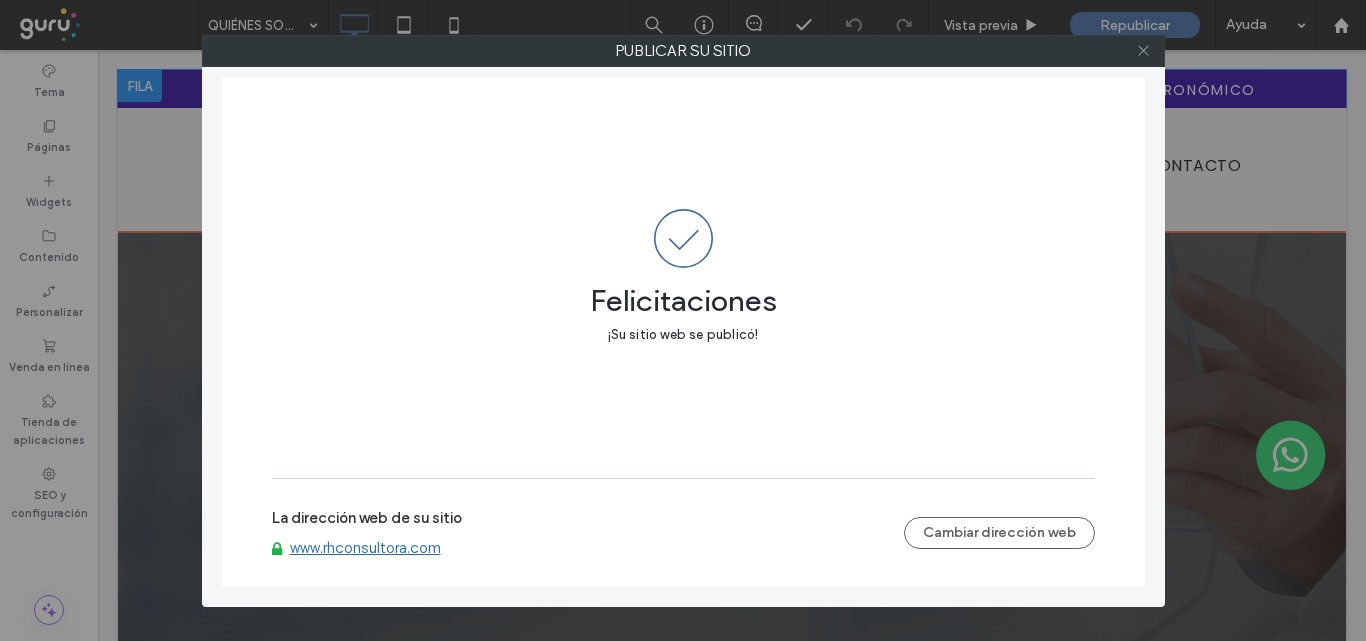 click 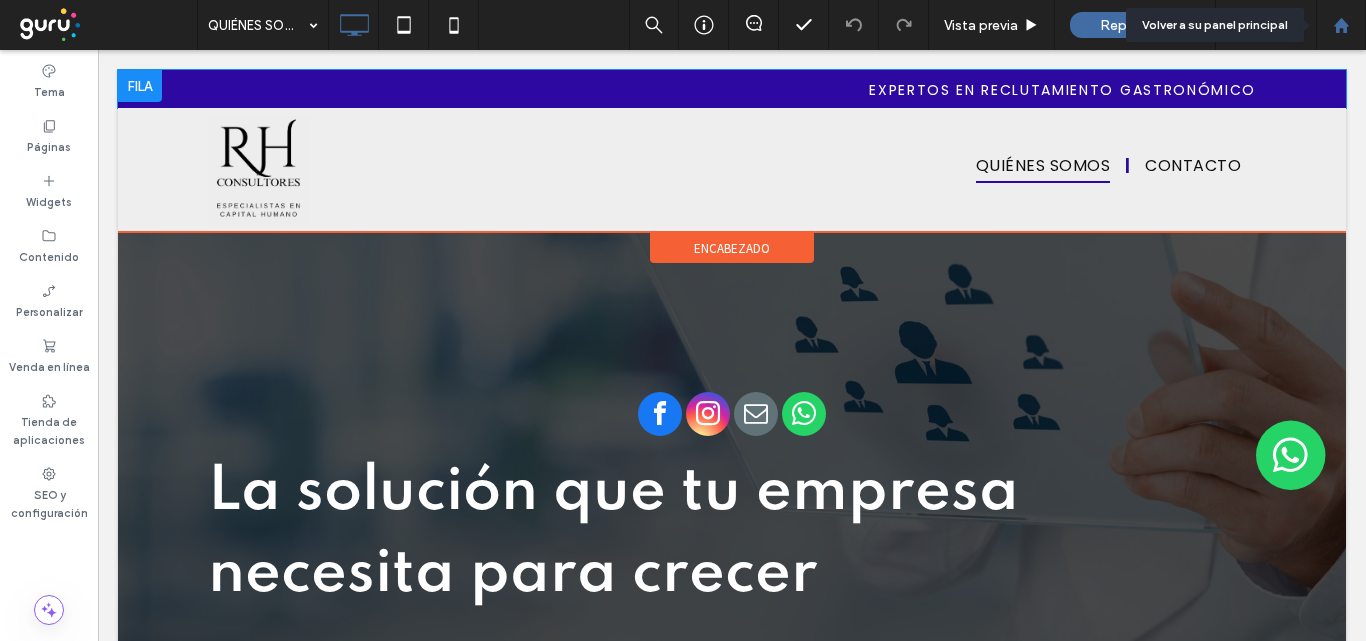 click 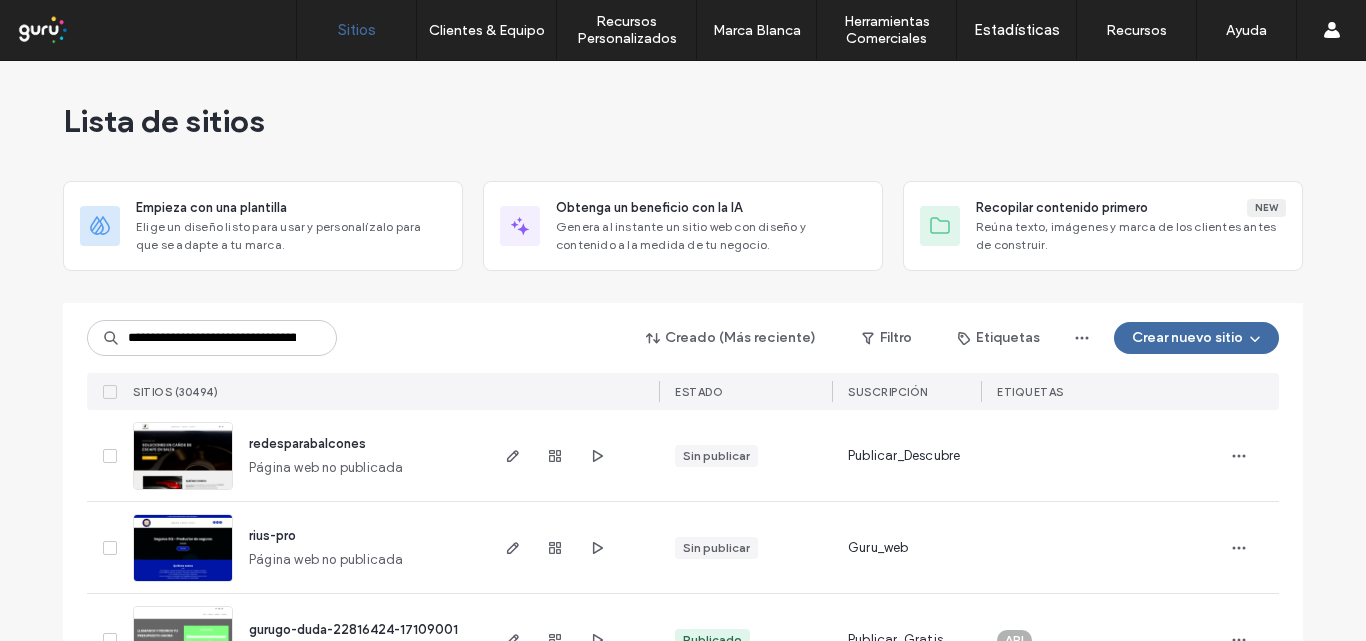 scroll, scrollTop: 0, scrollLeft: 0, axis: both 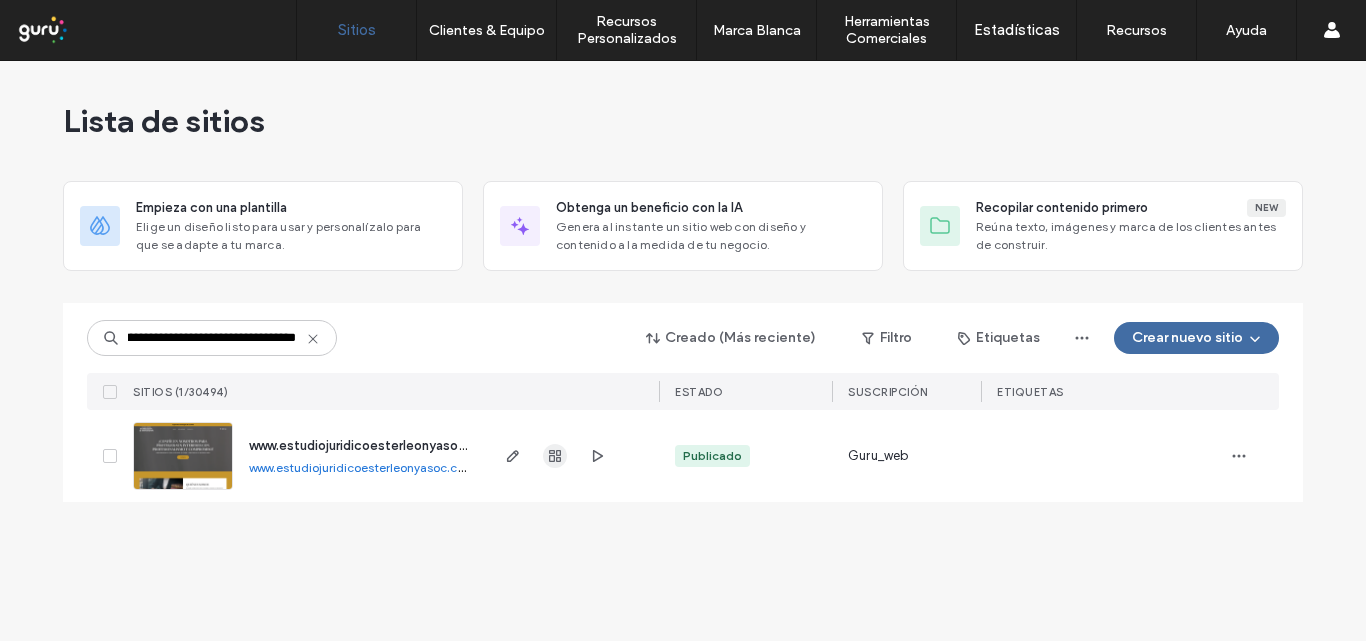 type on "**********" 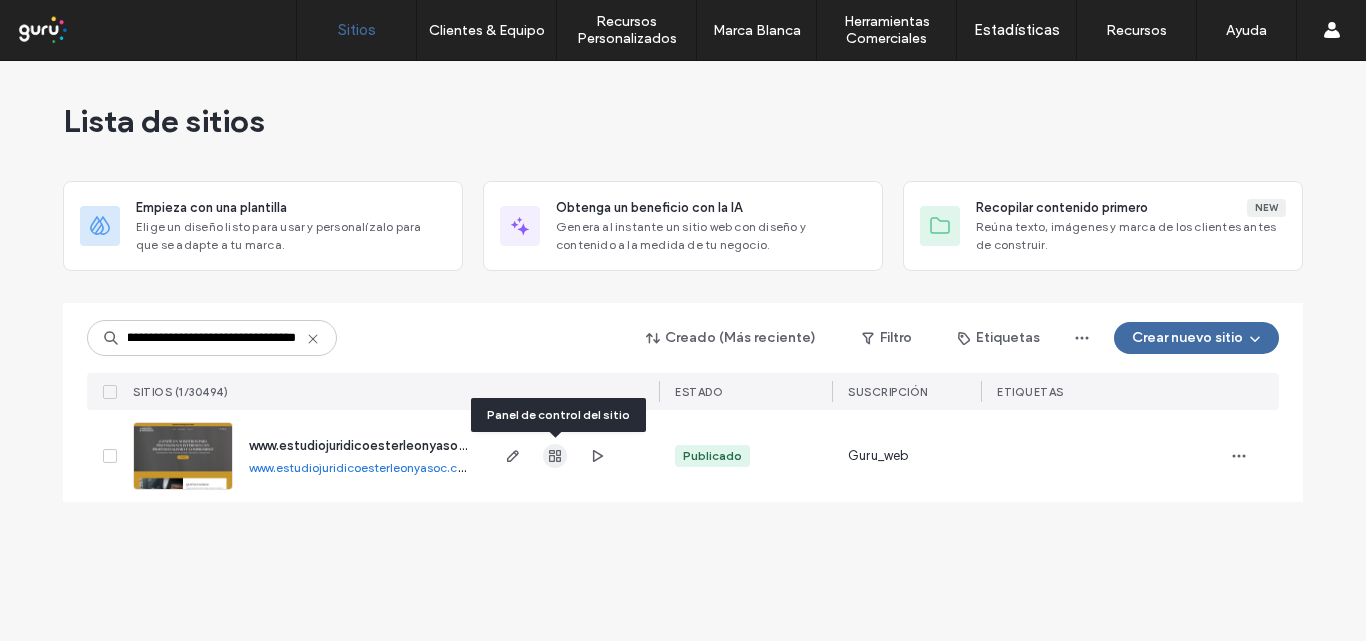 scroll, scrollTop: 0, scrollLeft: 0, axis: both 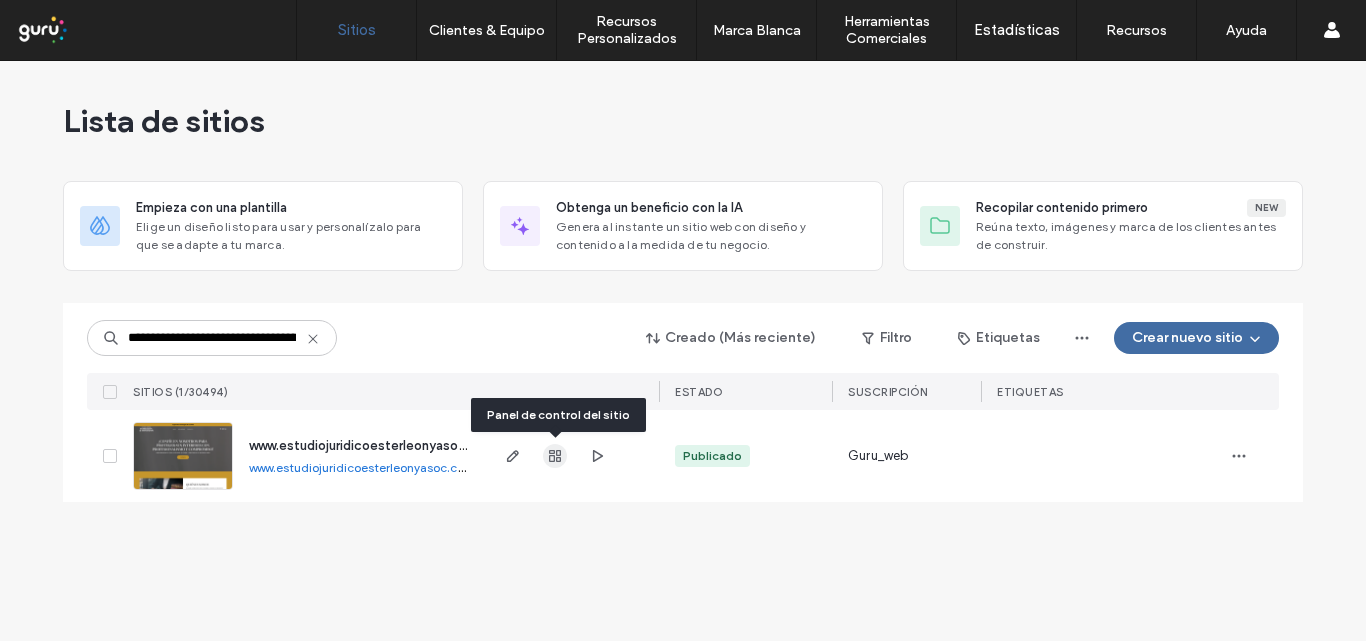 click 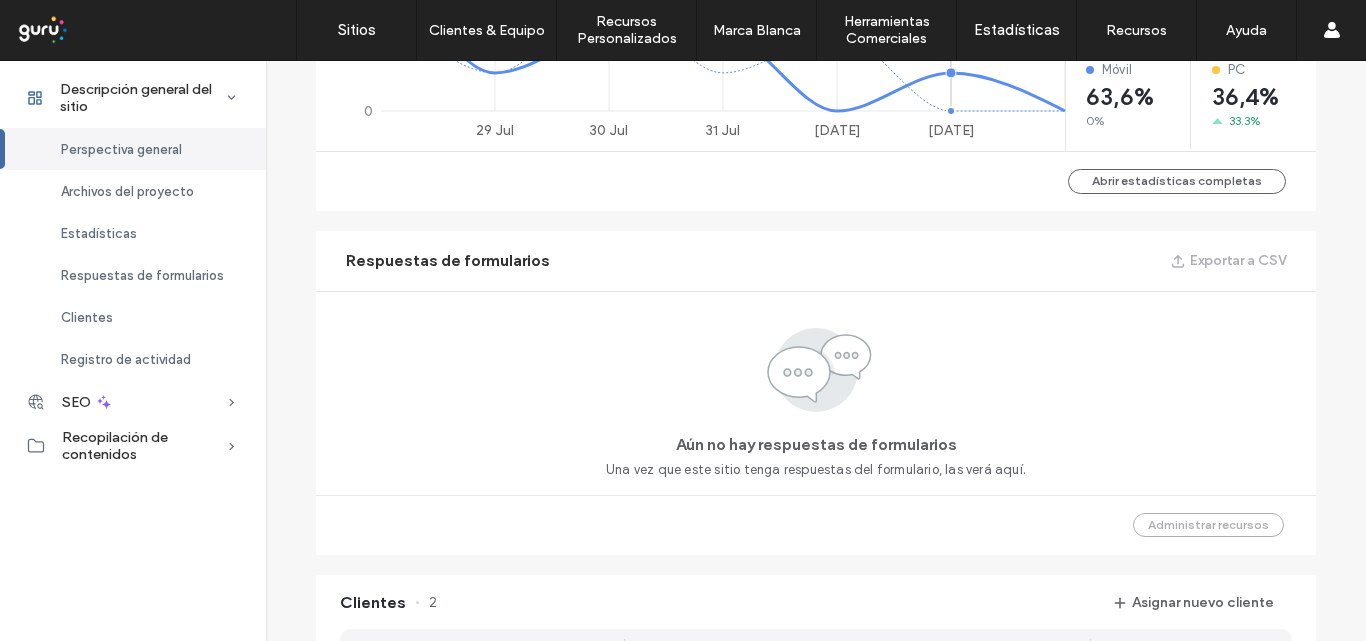 scroll, scrollTop: 1200, scrollLeft: 0, axis: vertical 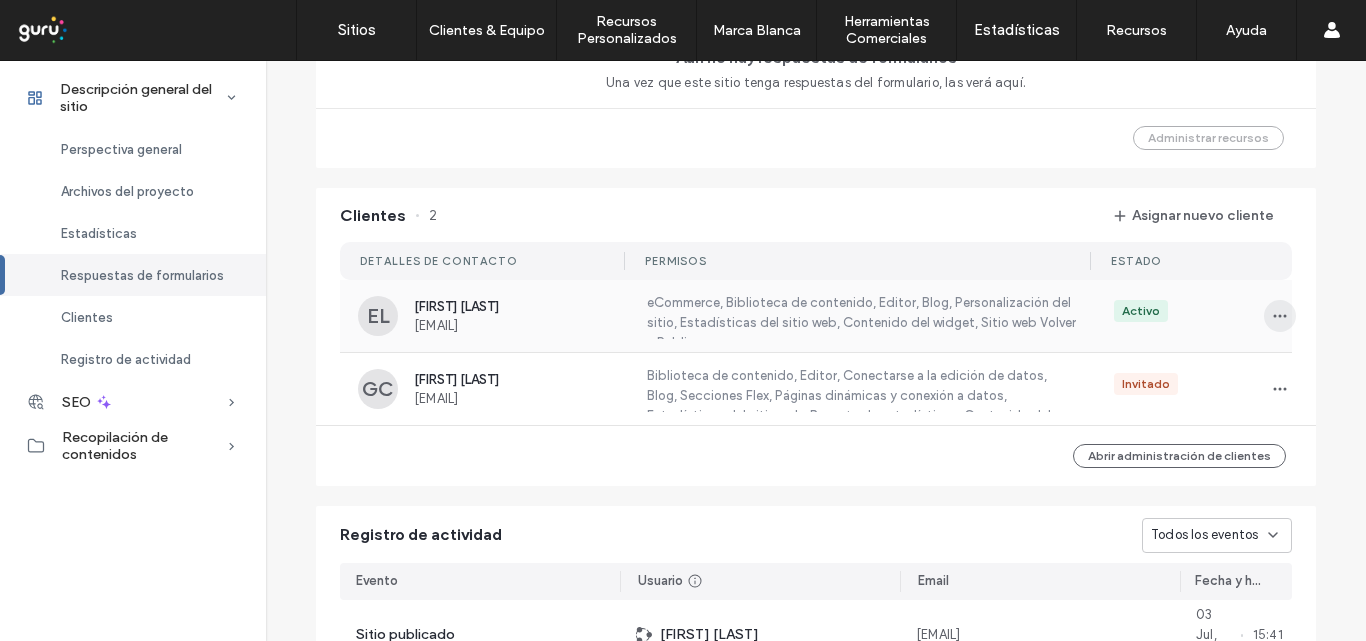 click 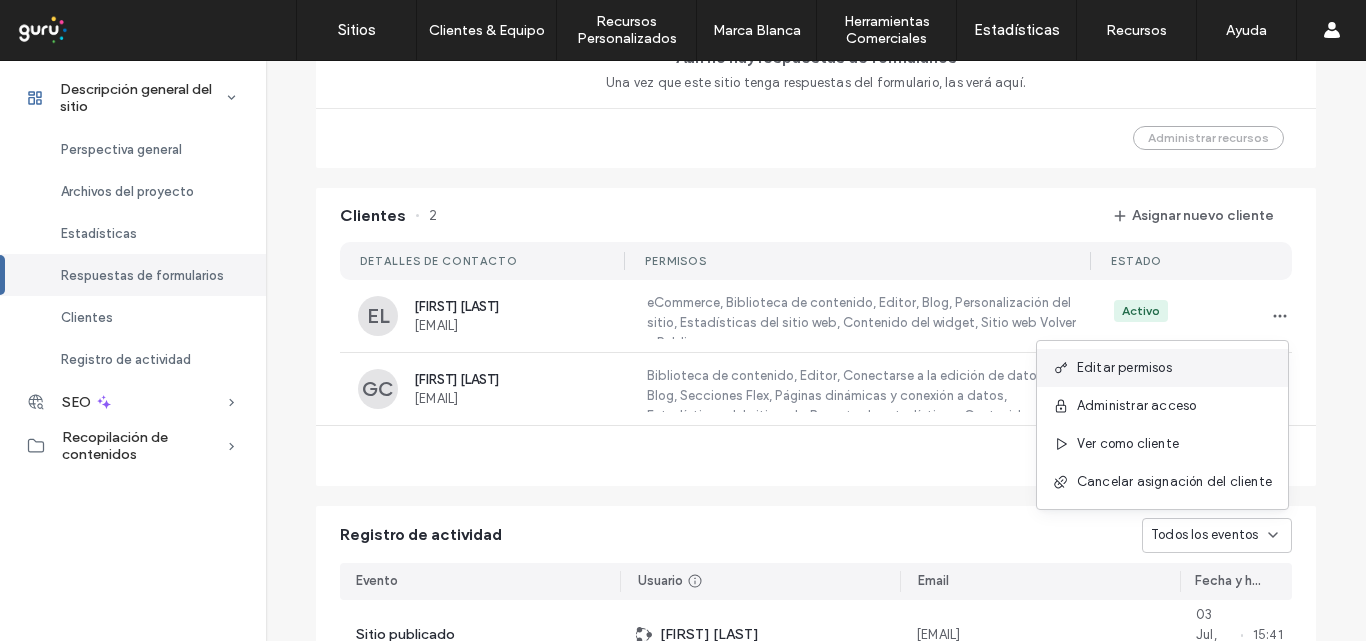 click on "Editar permisos" at bounding box center (1124, 368) 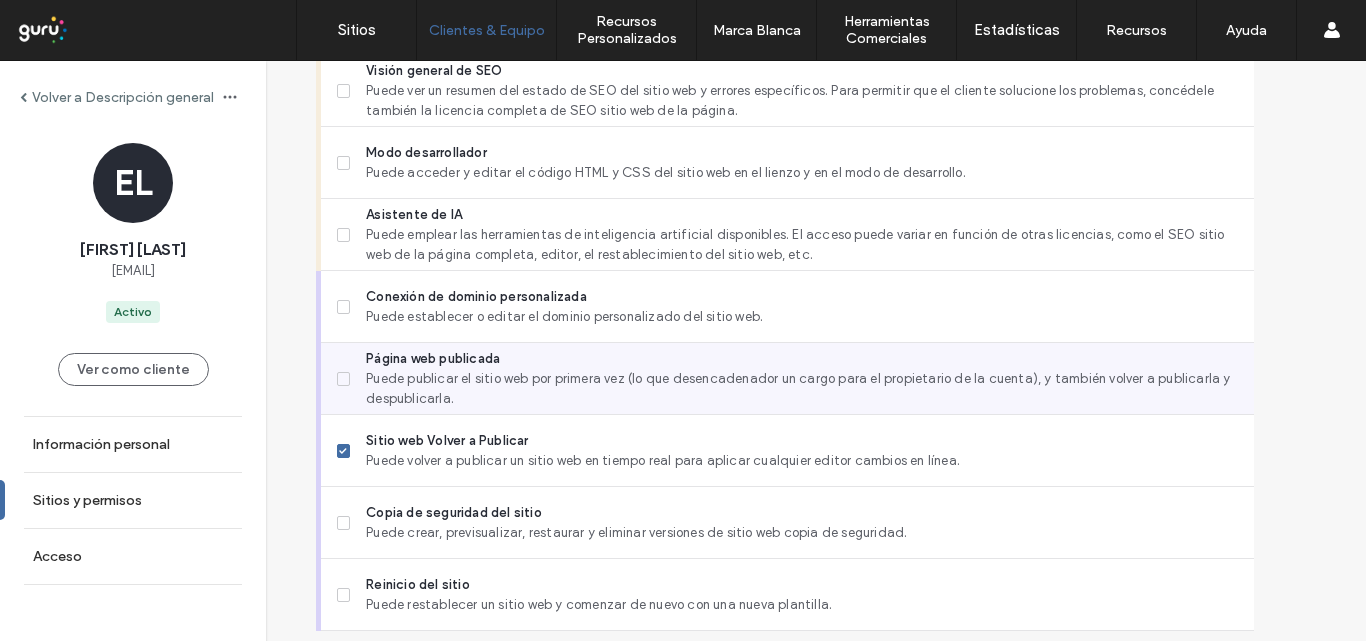 scroll, scrollTop: 1863, scrollLeft: 0, axis: vertical 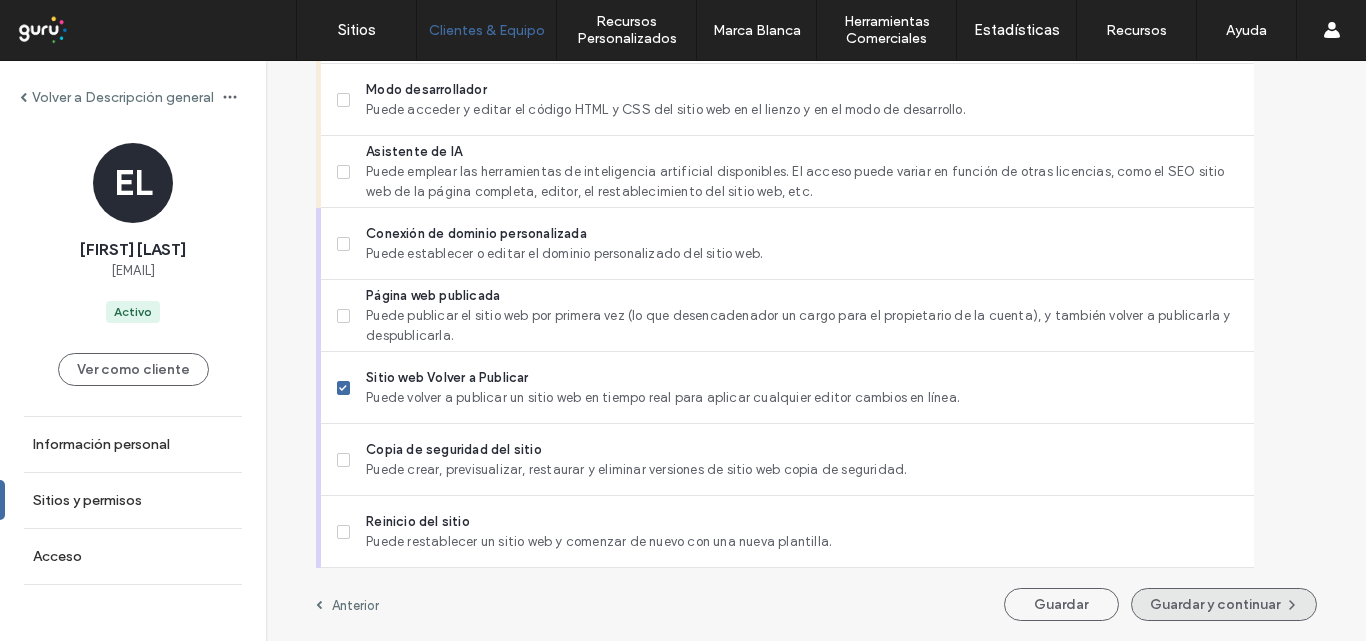 click on "Guardar y continuar" at bounding box center (1224, 604) 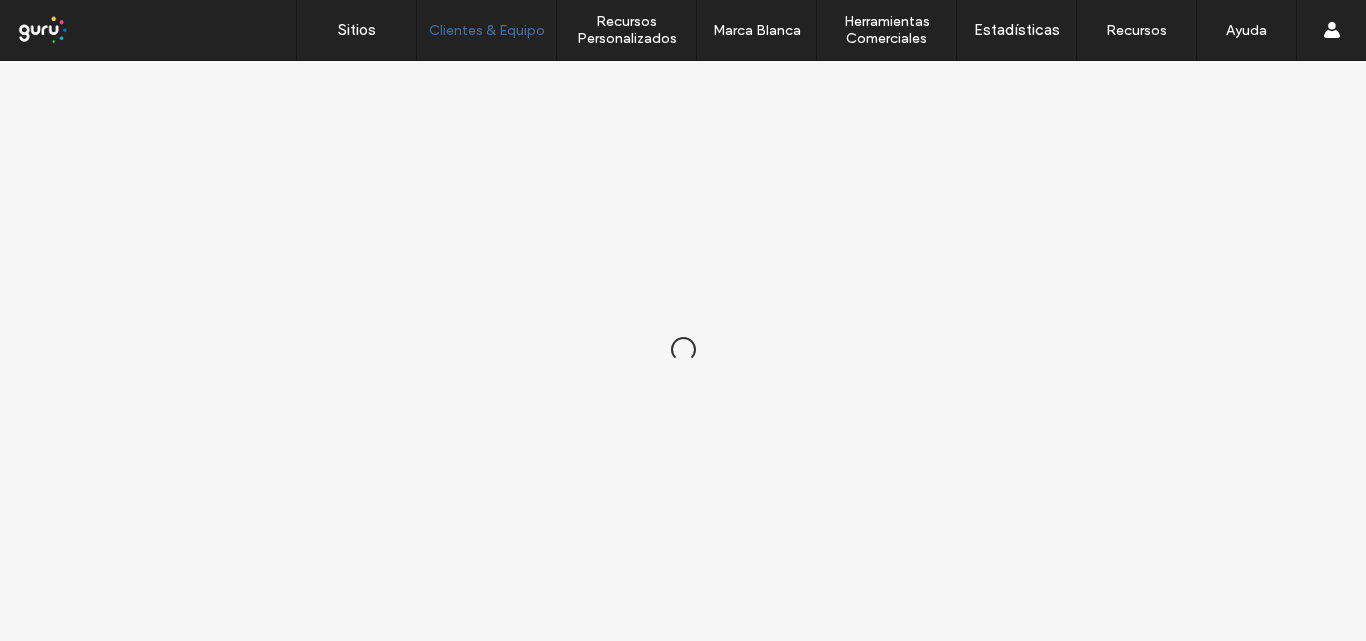 scroll, scrollTop: 0, scrollLeft: 0, axis: both 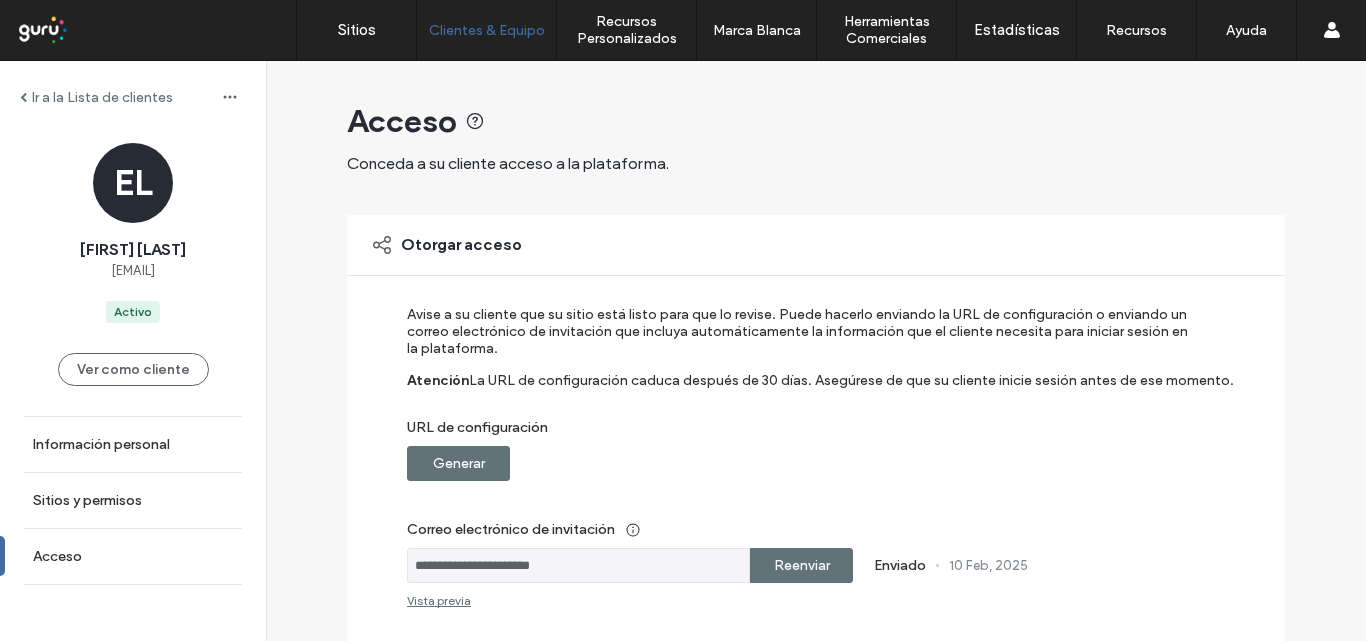 click on "Reenviar" at bounding box center (802, 565) 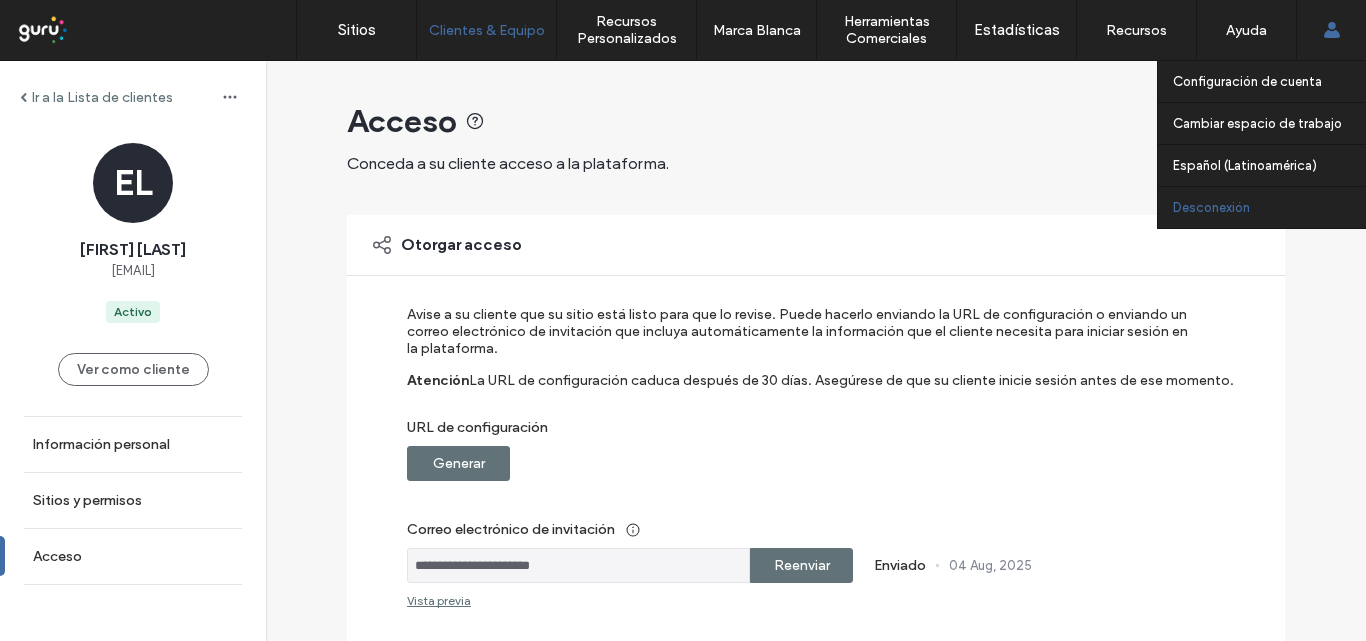 click on "Desconexión" at bounding box center [1211, 207] 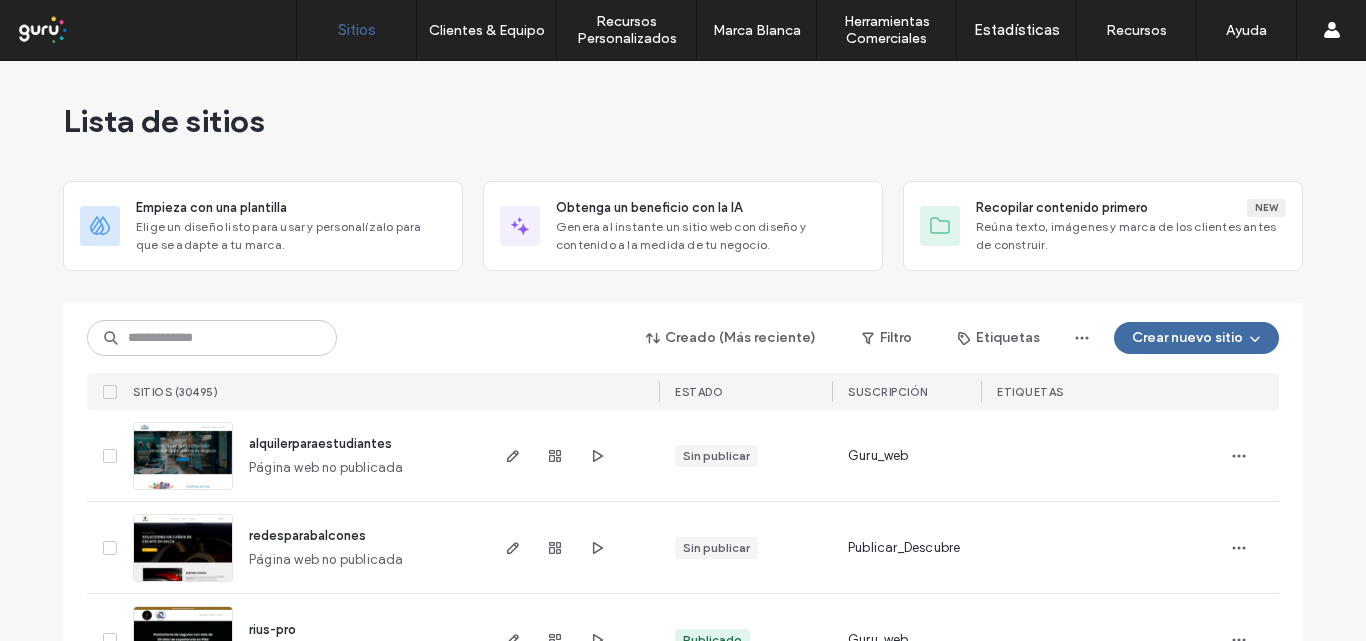 scroll, scrollTop: 0, scrollLeft: 0, axis: both 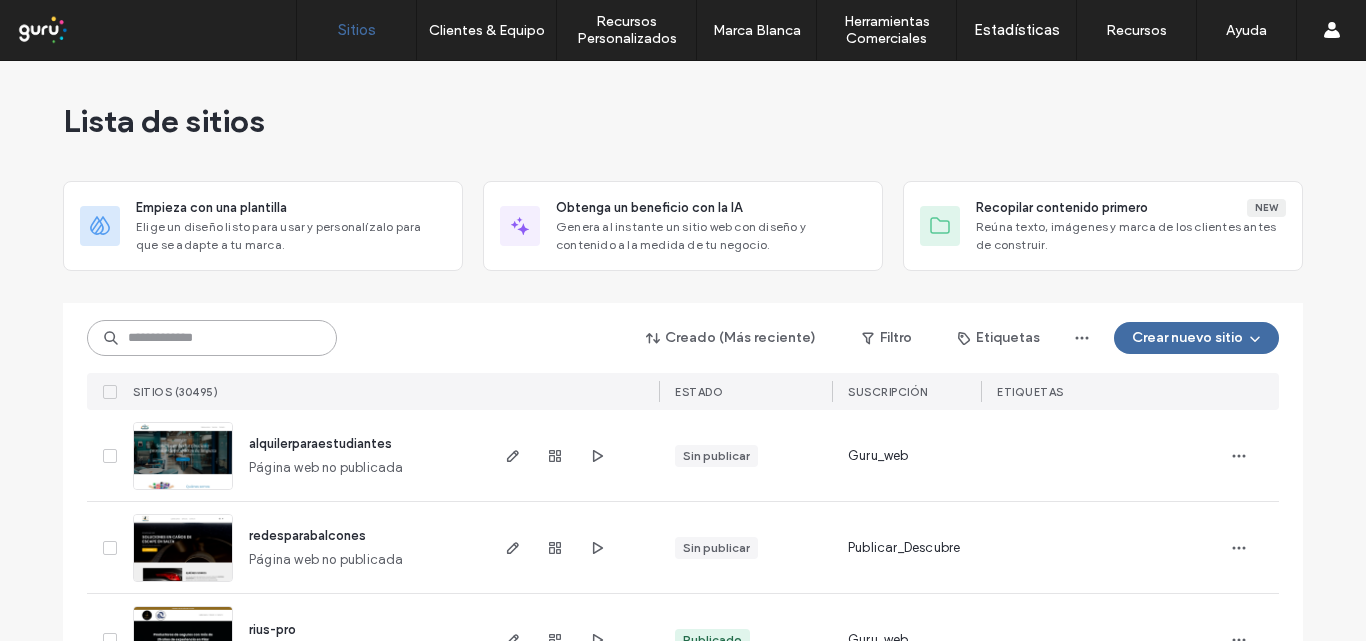 click at bounding box center (212, 338) 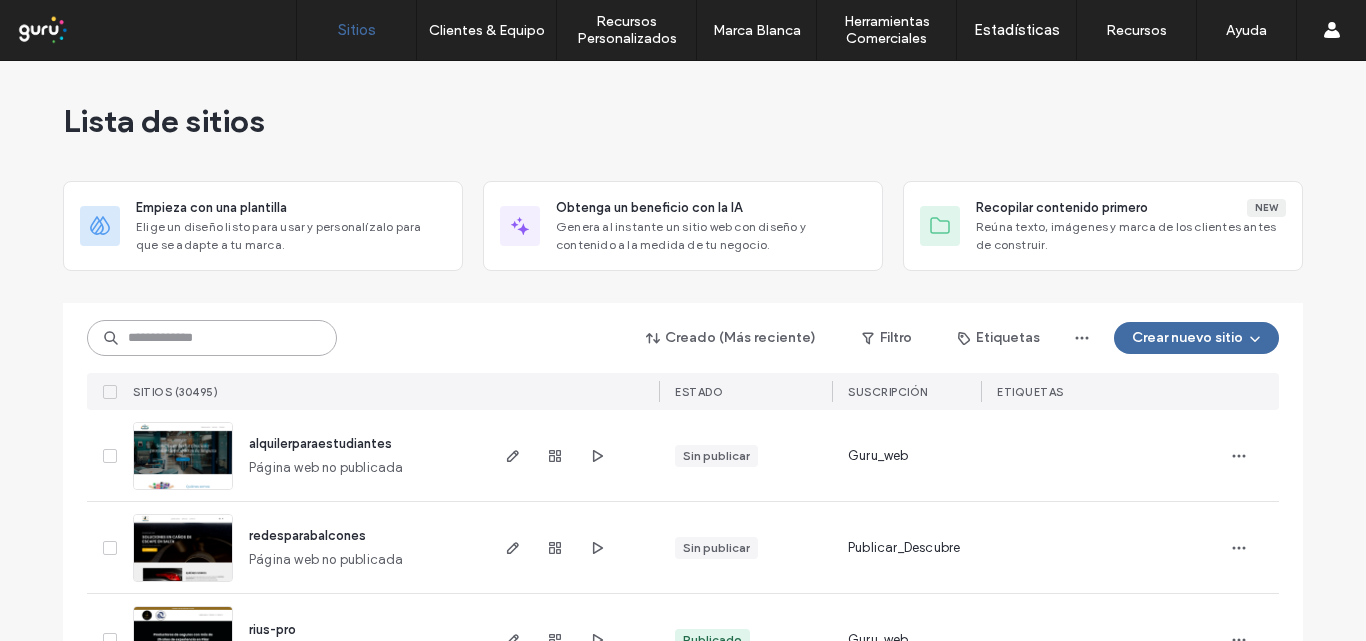 paste on "**********" 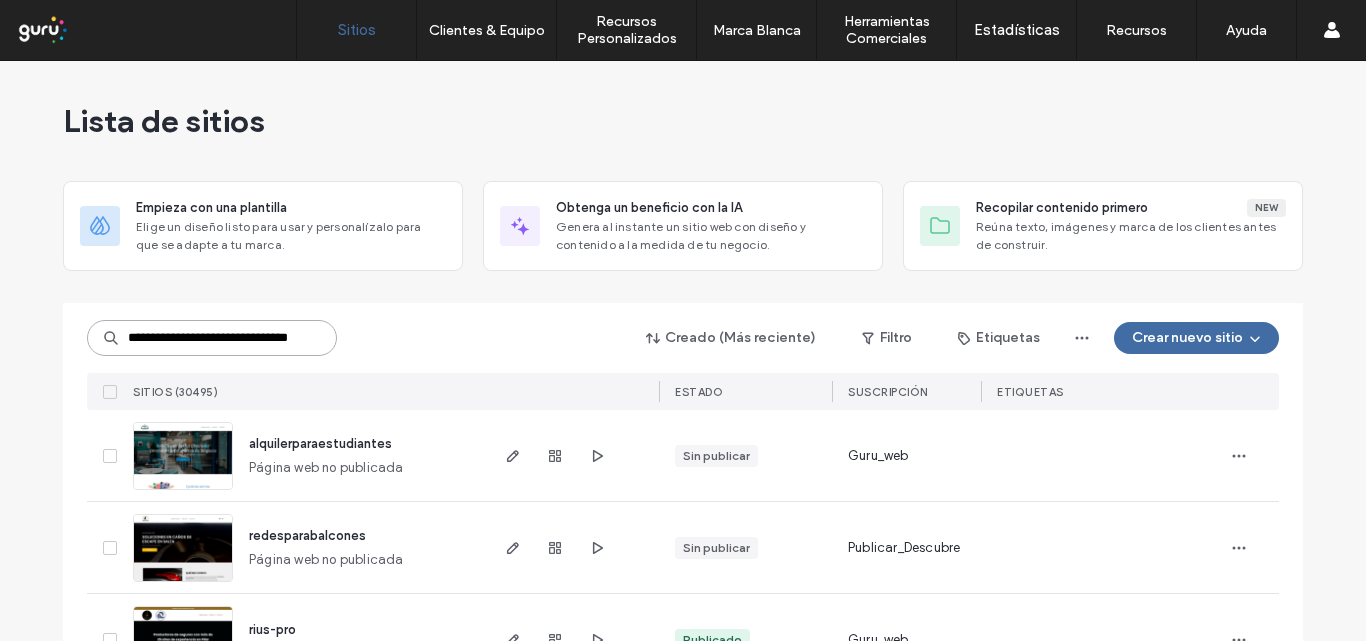 scroll, scrollTop: 0, scrollLeft: 51, axis: horizontal 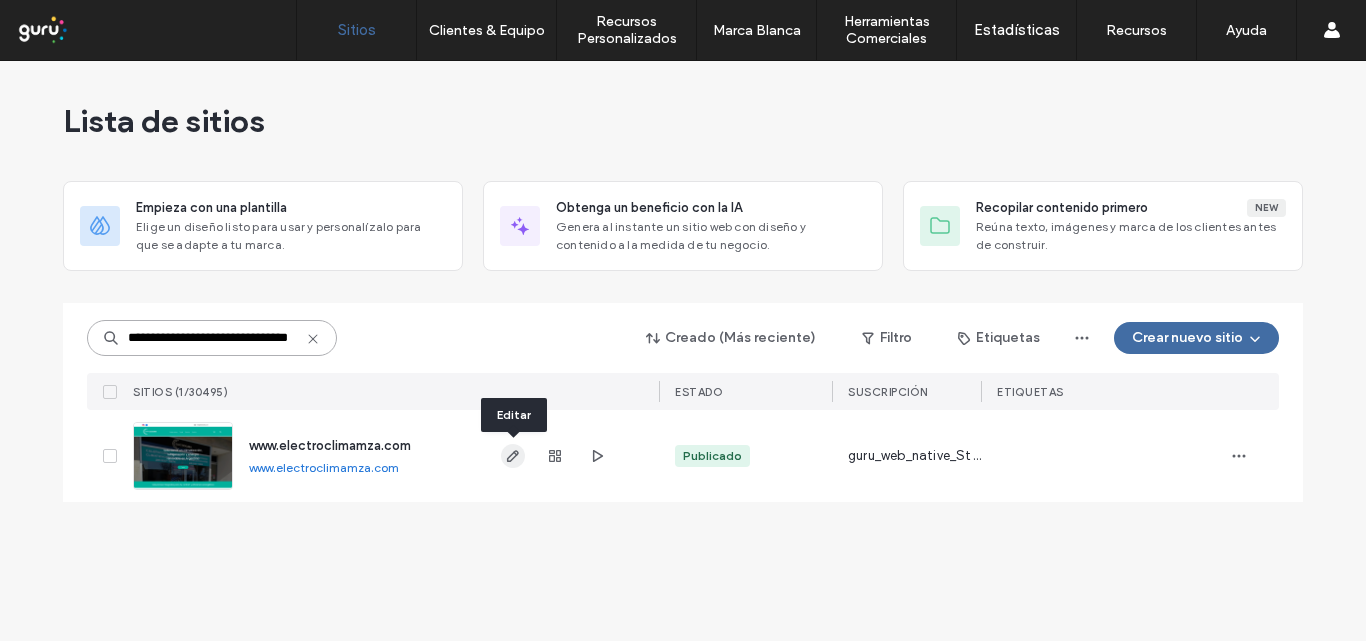 type on "**********" 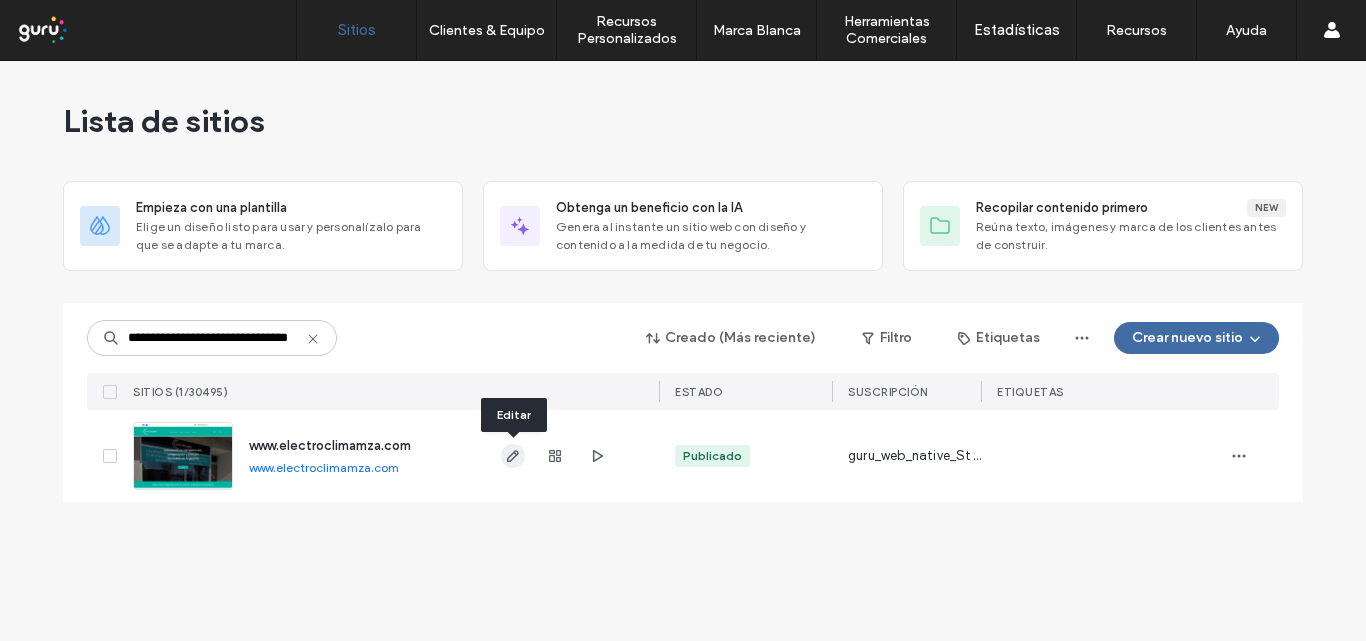 scroll, scrollTop: 0, scrollLeft: 0, axis: both 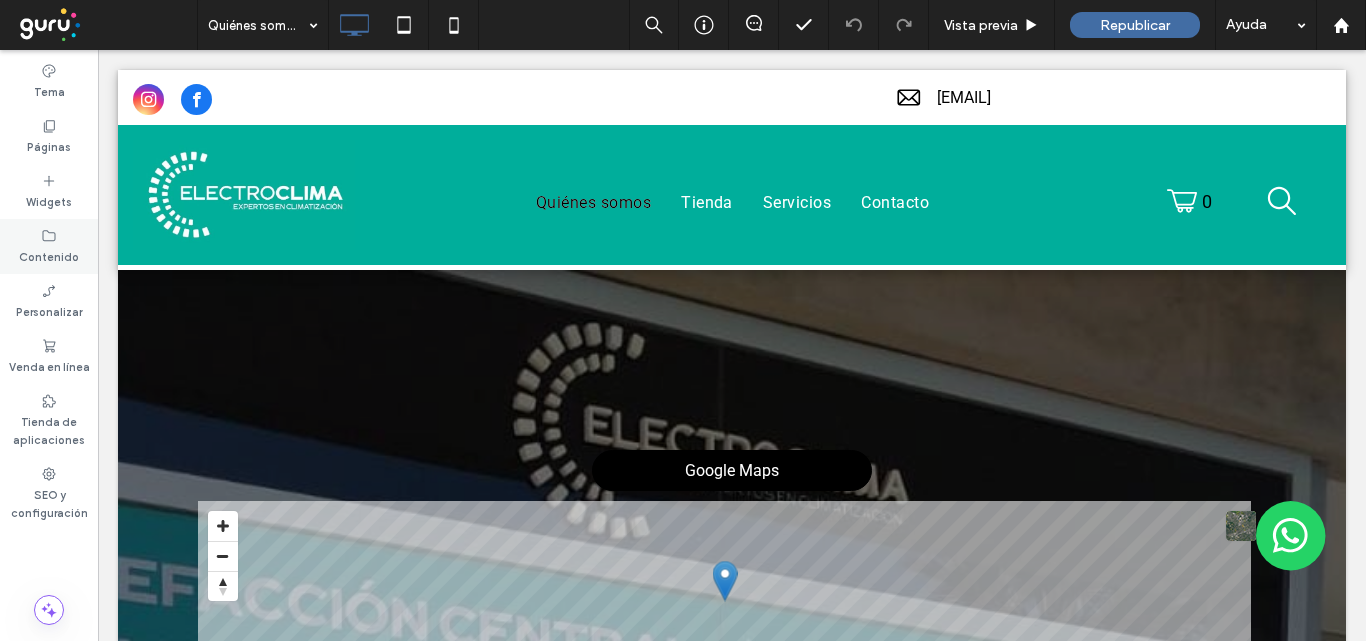 click 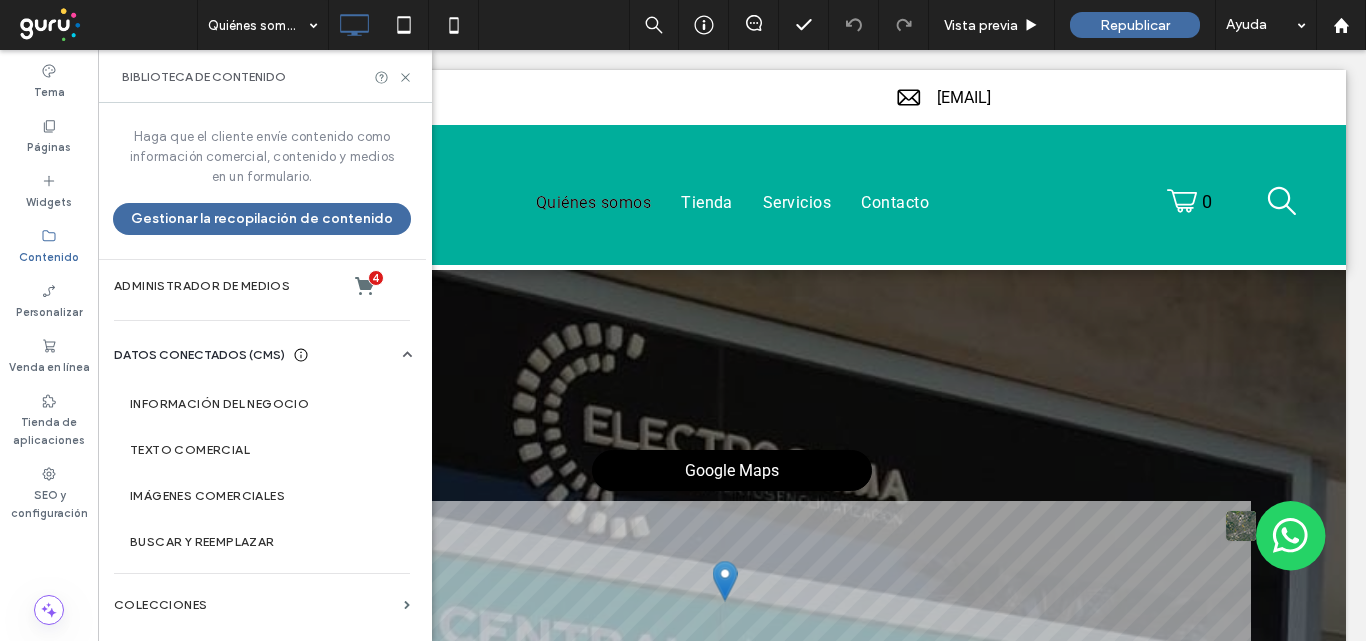 click on "Contenido" at bounding box center [49, 255] 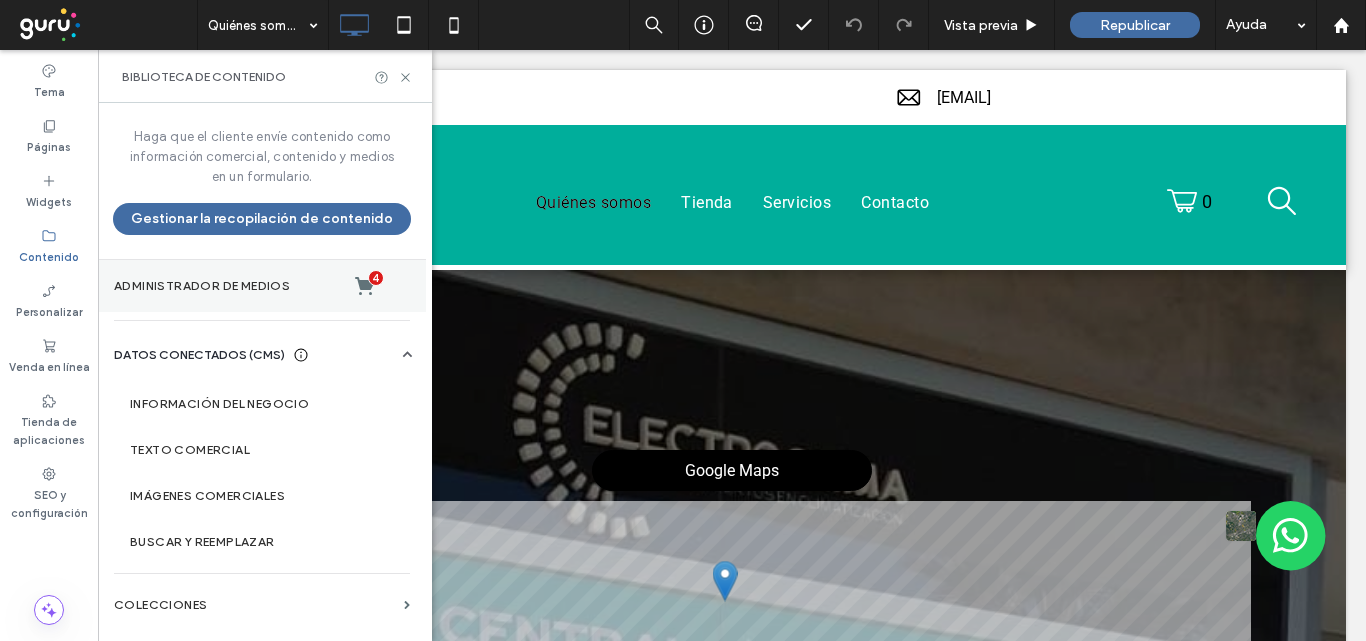 click on "Administrador de medios 4" at bounding box center (262, 286) 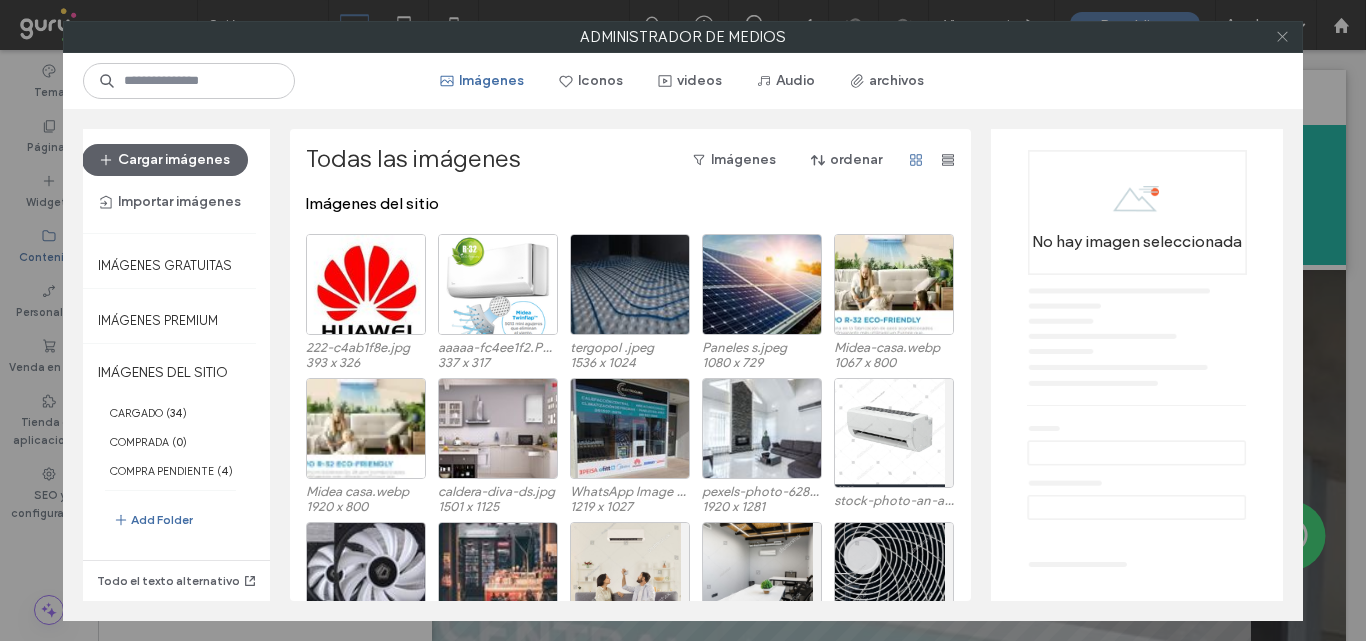 click 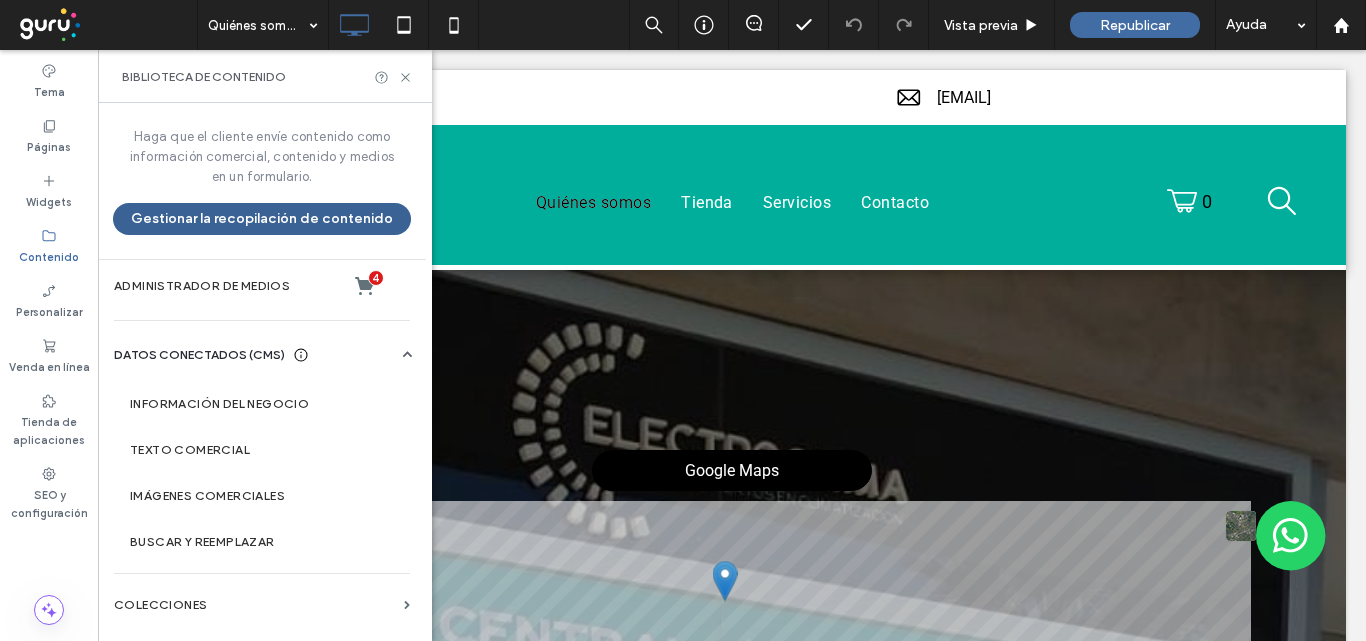 click on "Gestionar la recopilación de contenido" at bounding box center (262, 219) 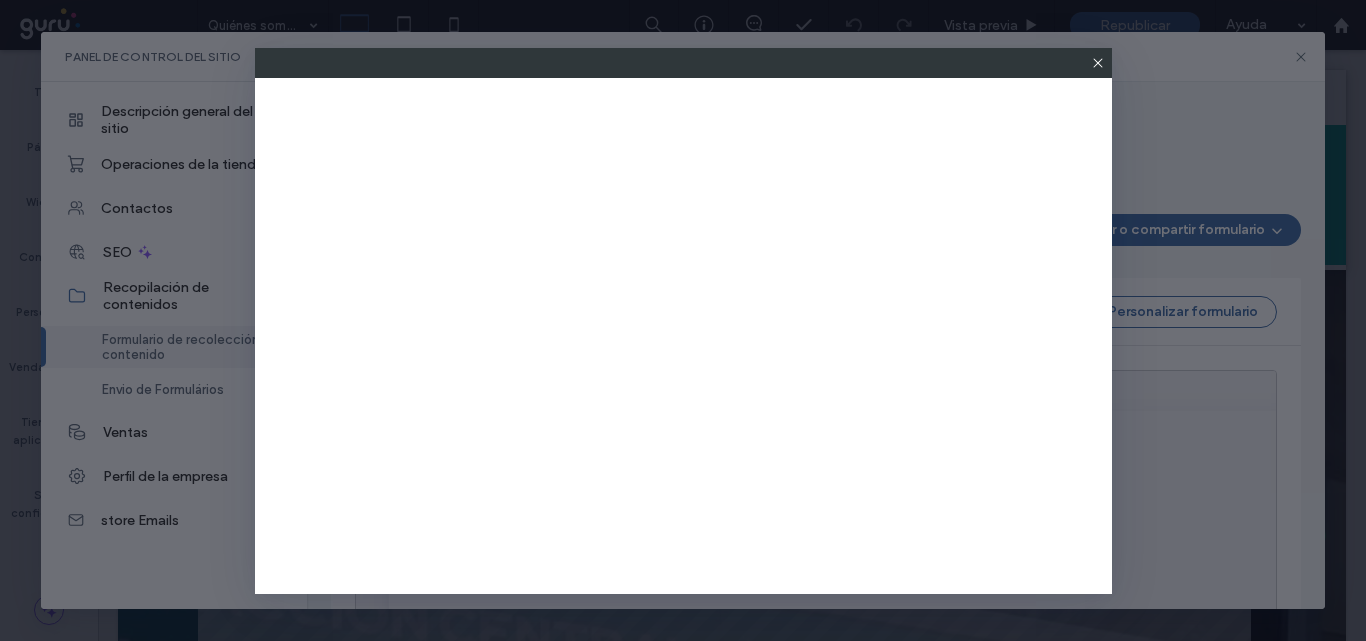 scroll, scrollTop: 0, scrollLeft: 0, axis: both 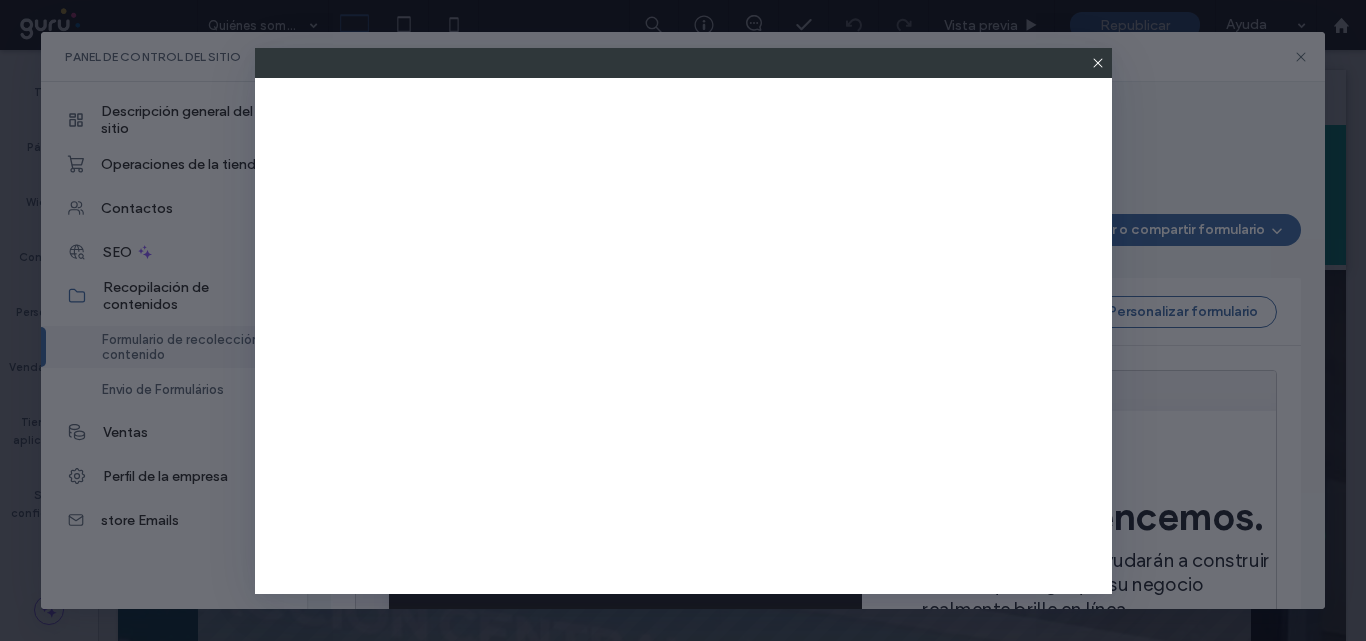 click 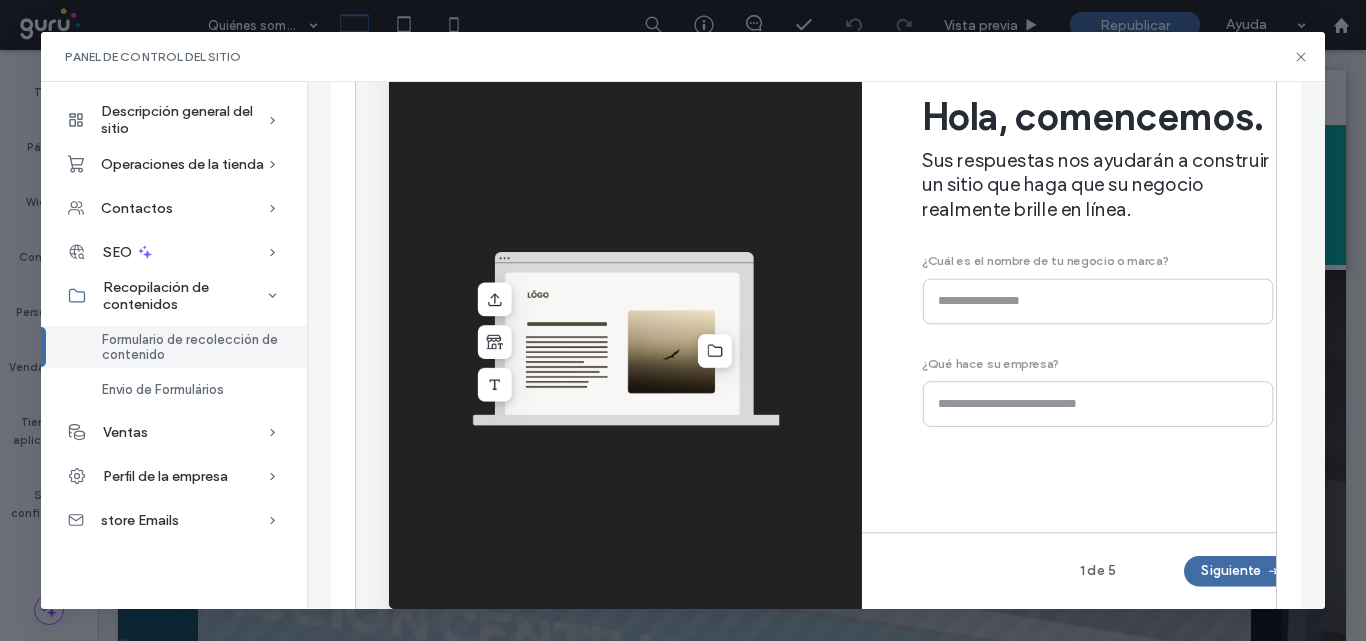 scroll, scrollTop: 0, scrollLeft: 0, axis: both 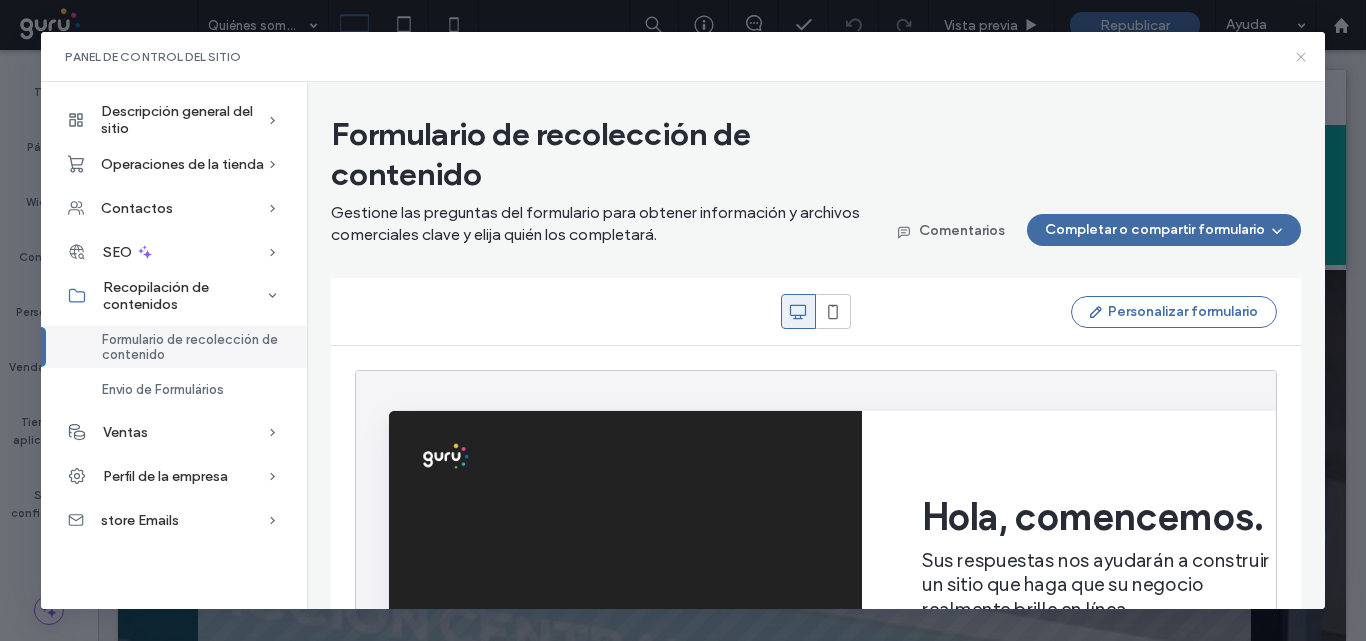 click 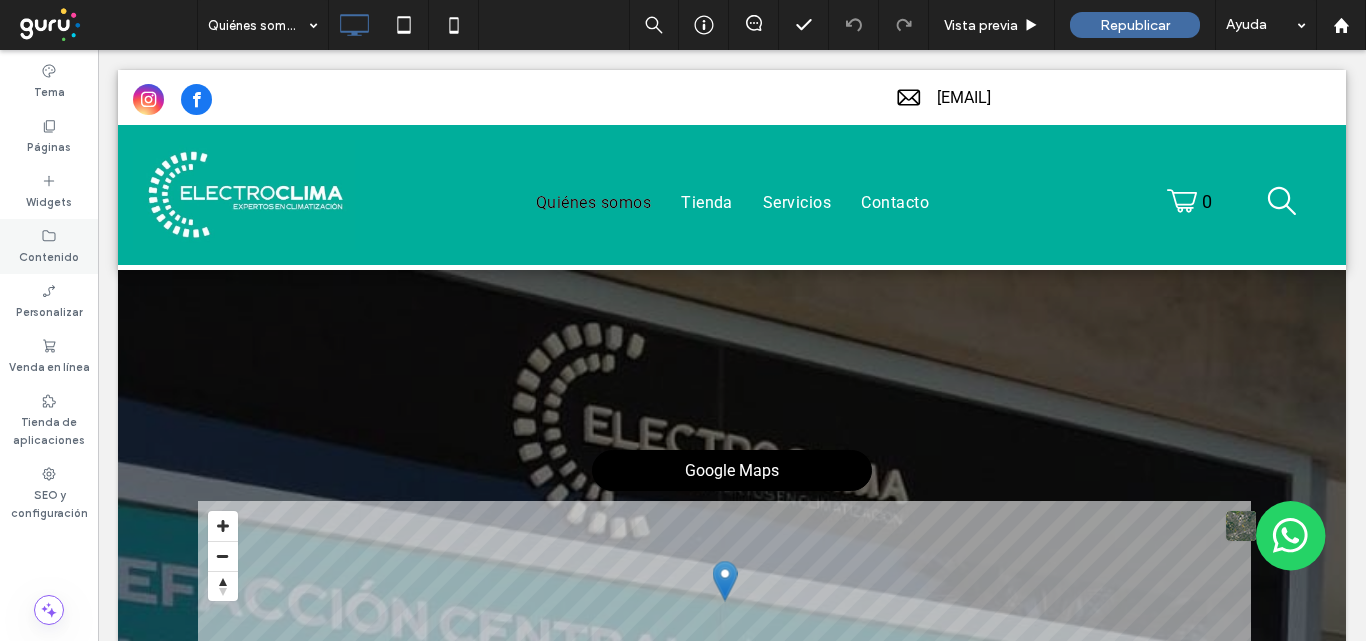 click 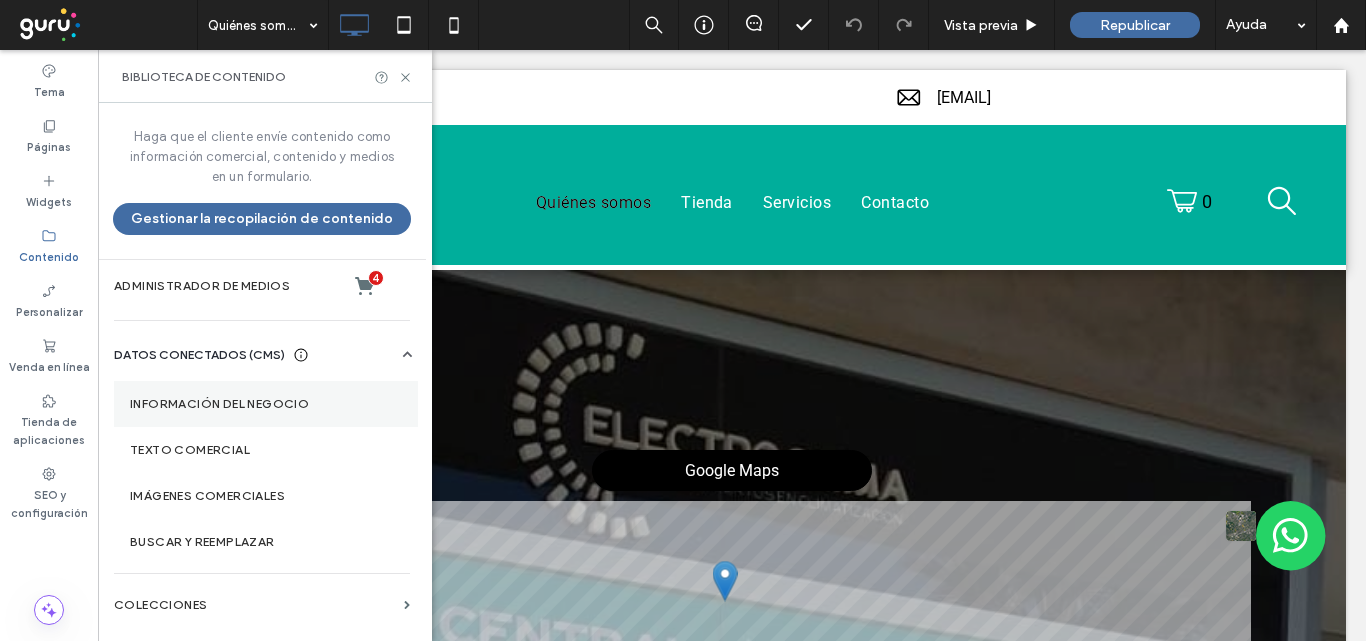 click on "Información del negocio" at bounding box center (266, 404) 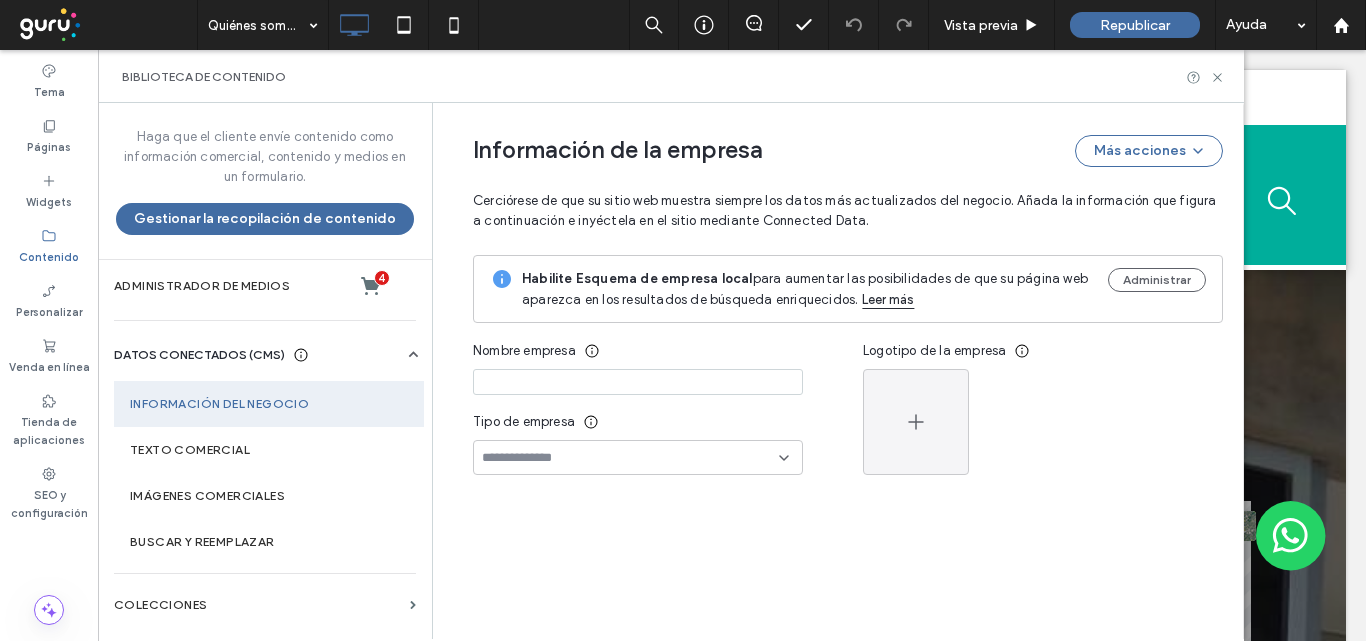type on "**********" 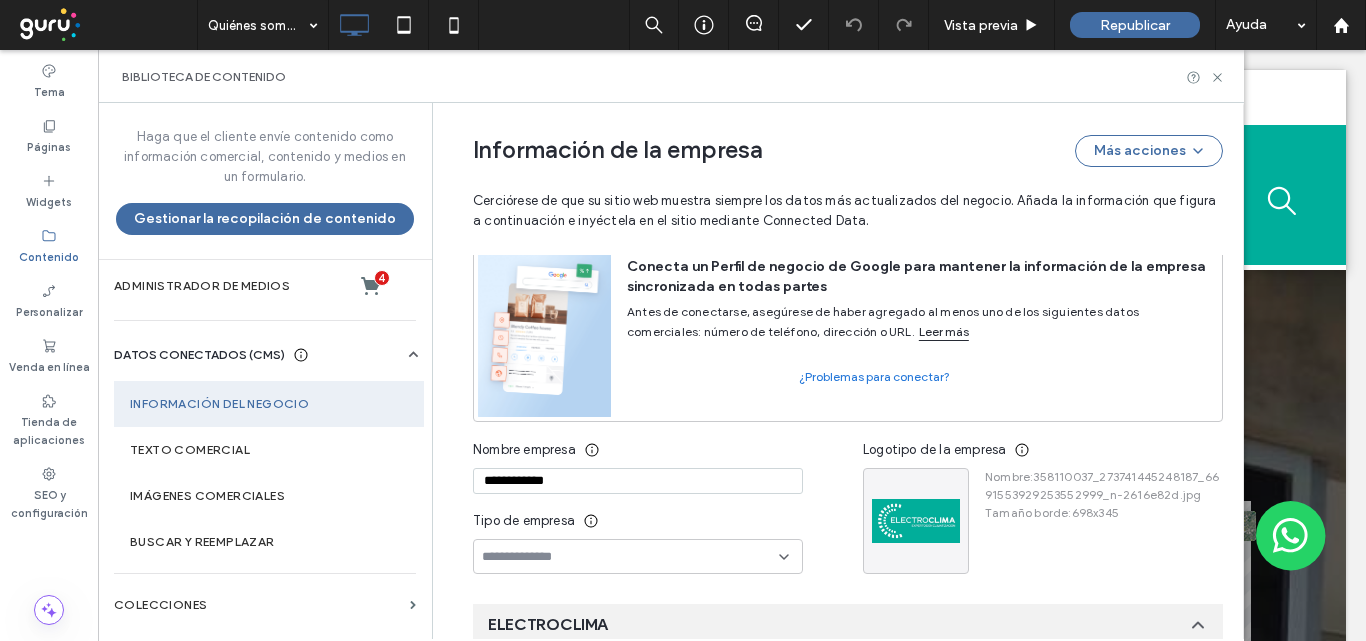 scroll, scrollTop: 25, scrollLeft: 0, axis: vertical 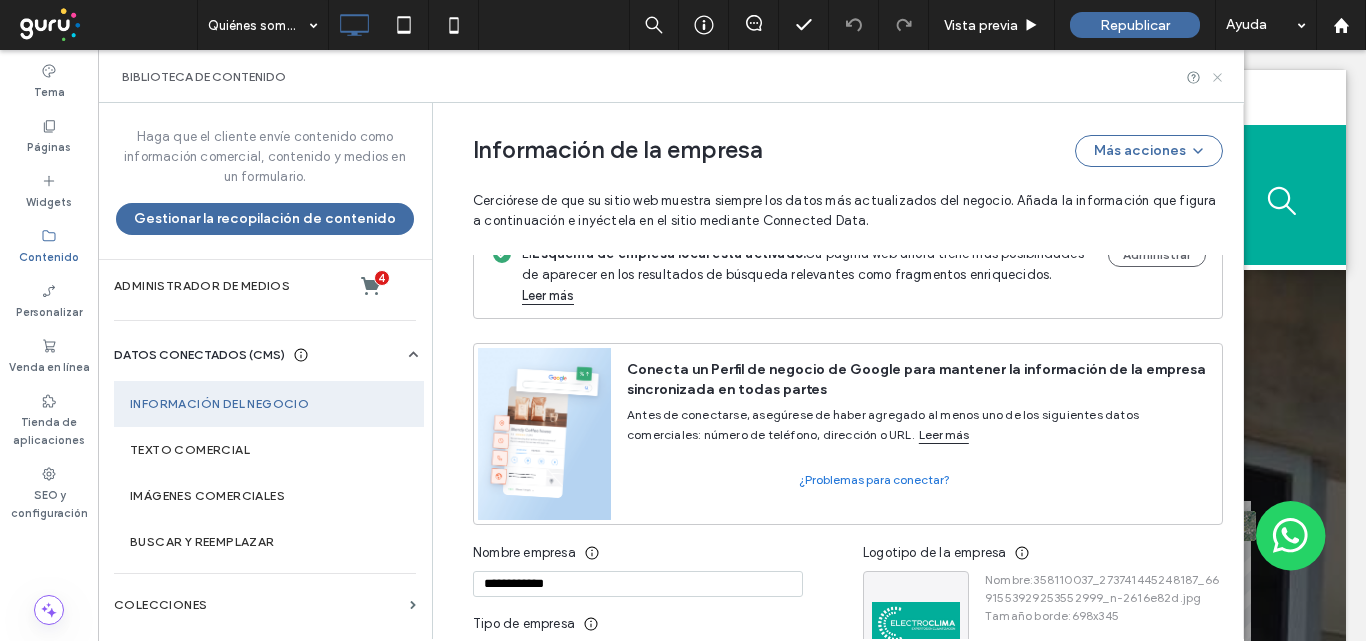 click 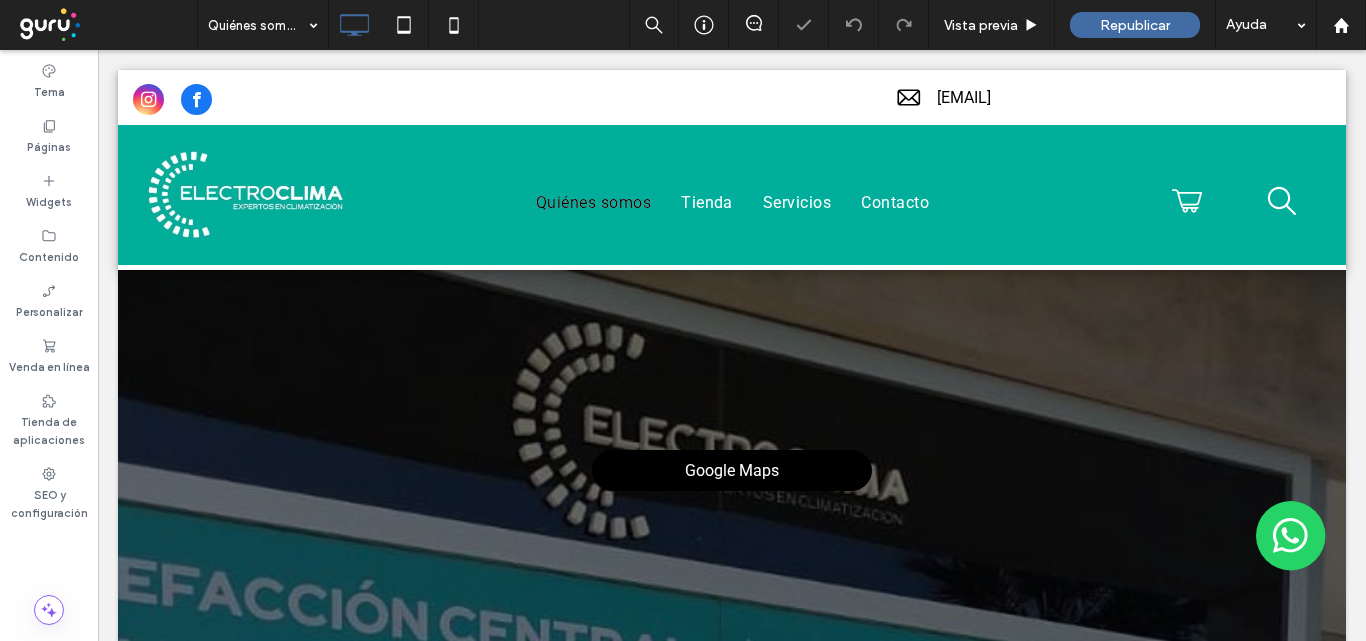 scroll, scrollTop: 0, scrollLeft: 0, axis: both 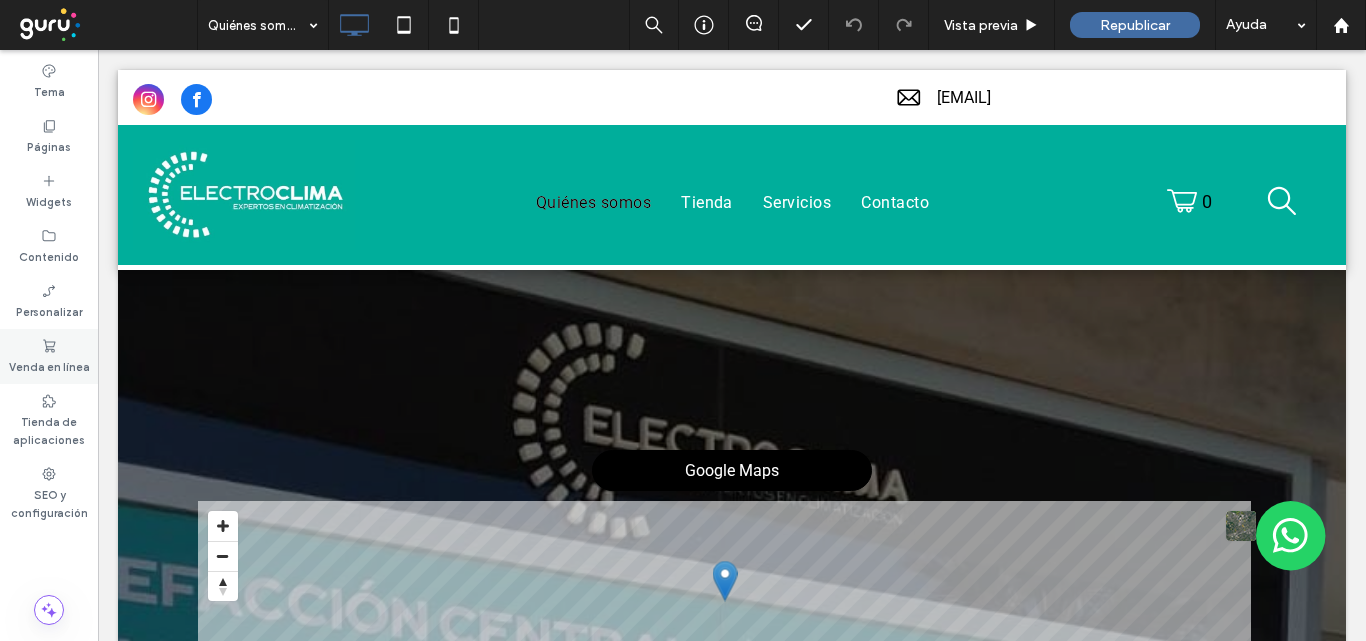 click 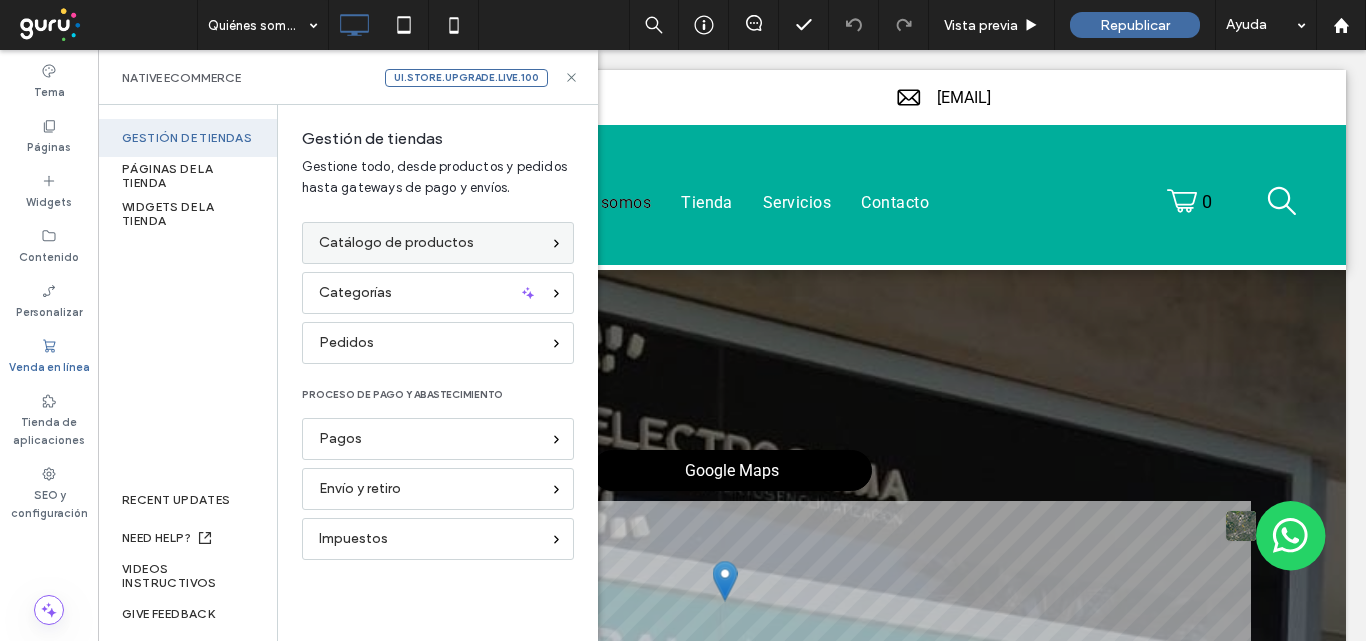 click on "Catálogo de productos" at bounding box center [429, 243] 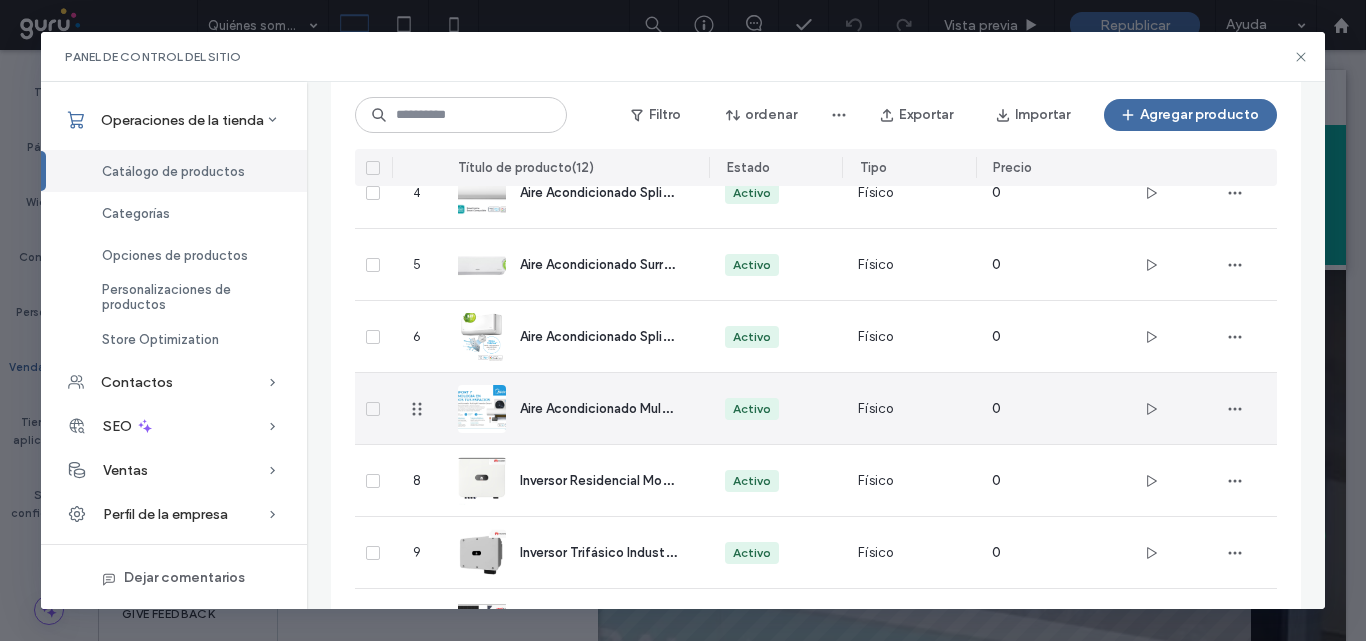 scroll, scrollTop: 628, scrollLeft: 0, axis: vertical 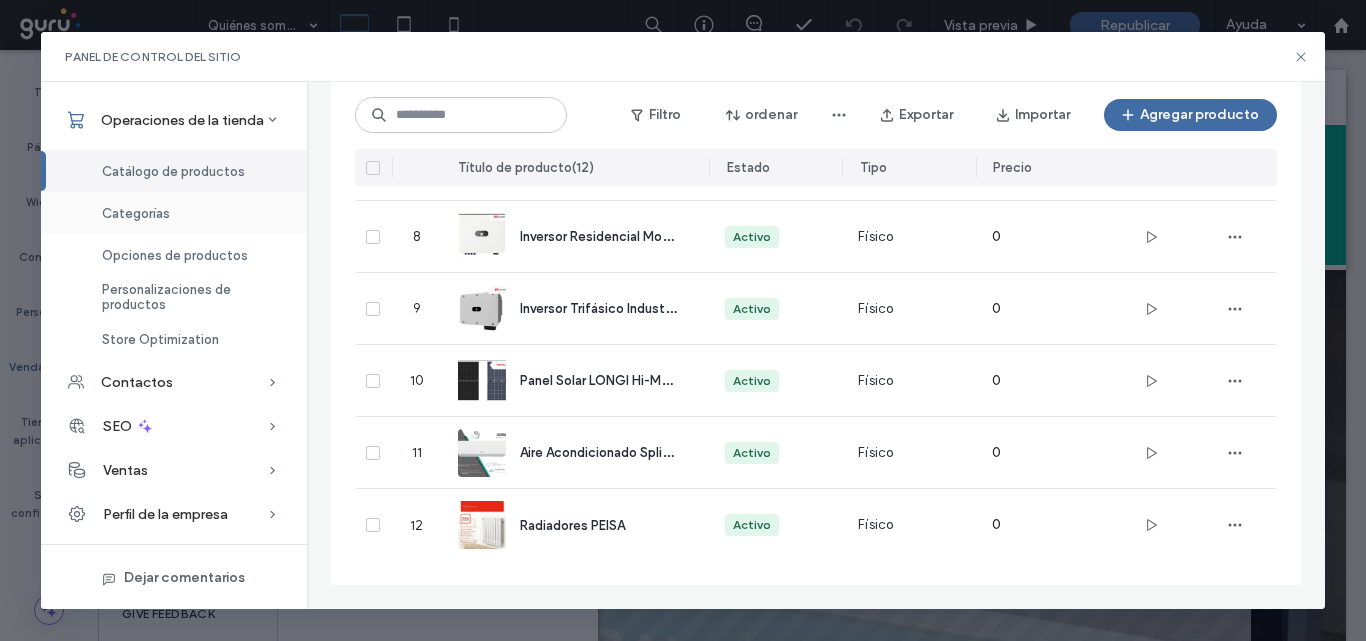 click on "Categorías" at bounding box center [136, 213] 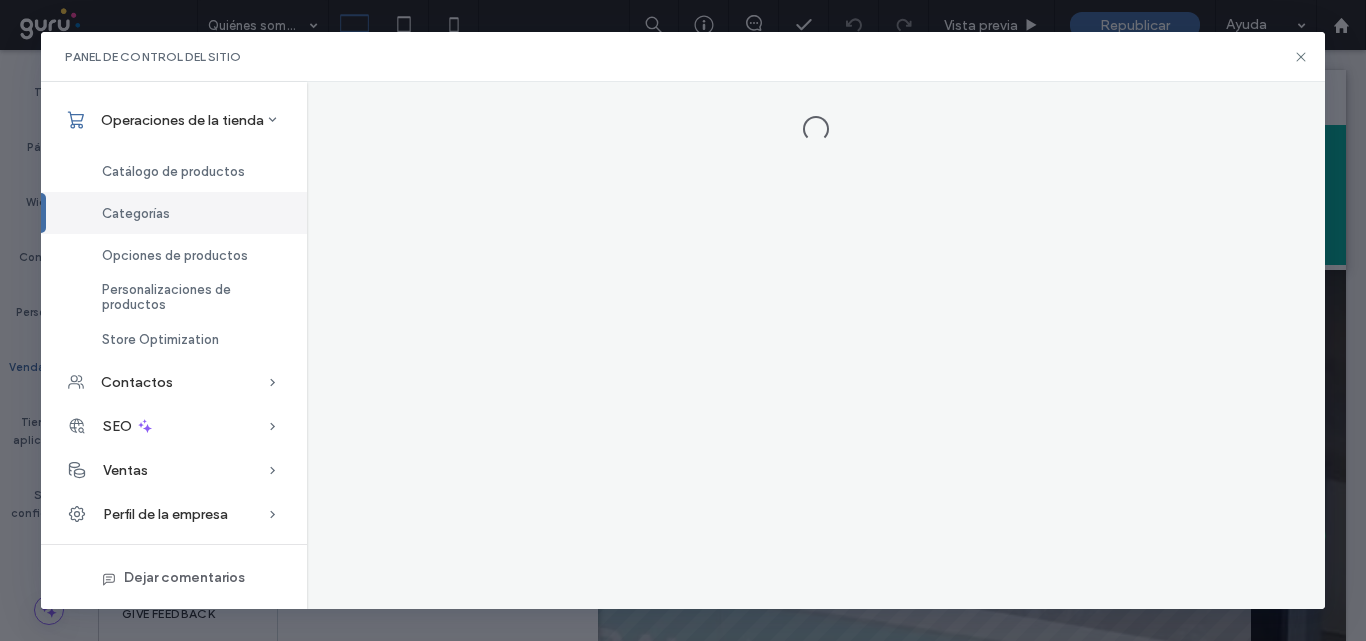 scroll, scrollTop: 0, scrollLeft: 0, axis: both 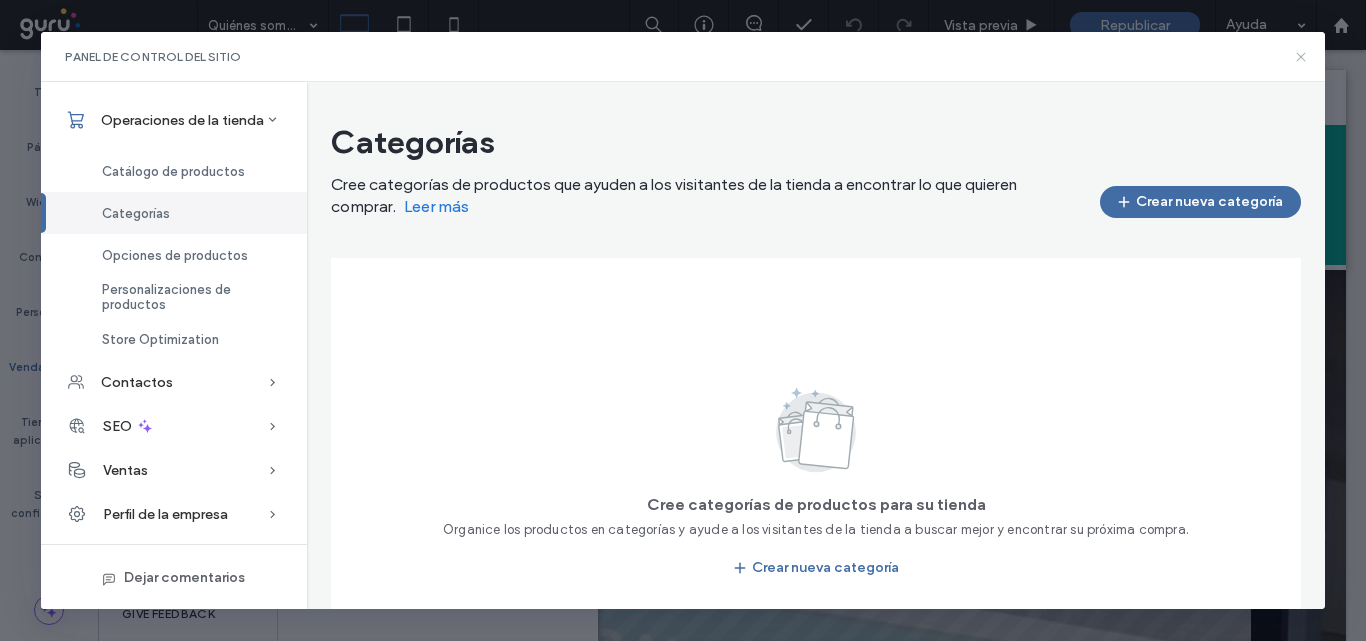 drag, startPoint x: 1302, startPoint y: 50, endPoint x: 670, endPoint y: 254, distance: 664.1084 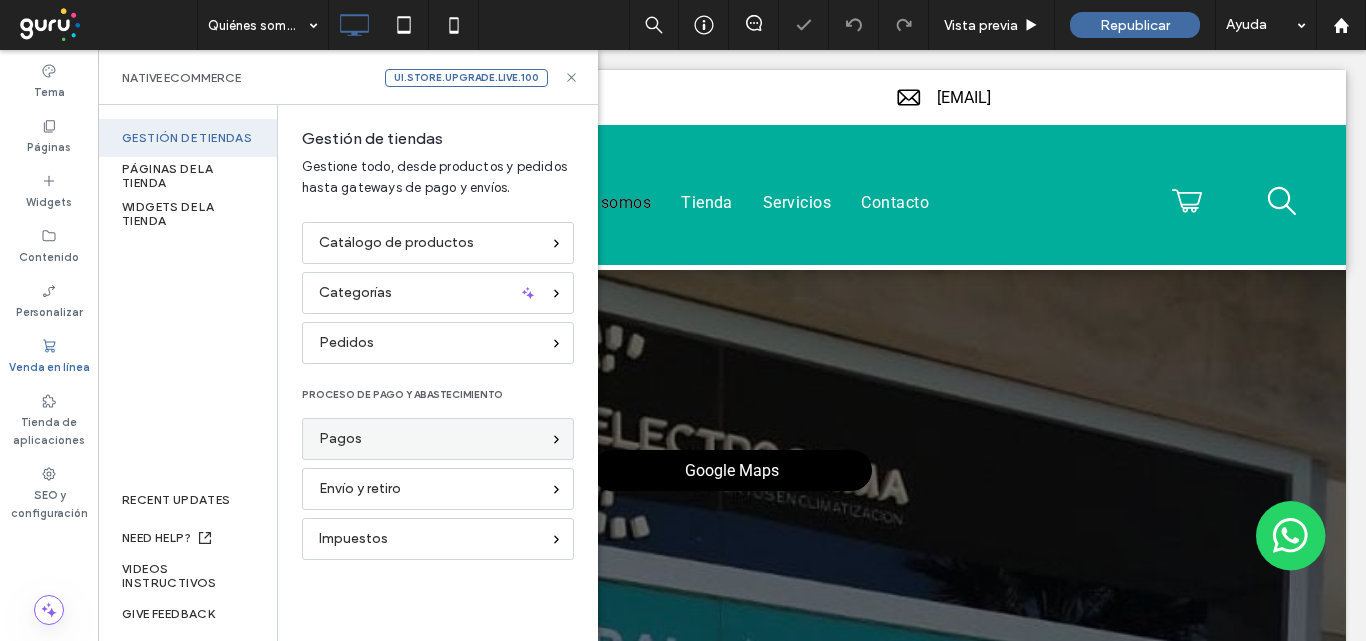 scroll, scrollTop: 0, scrollLeft: 0, axis: both 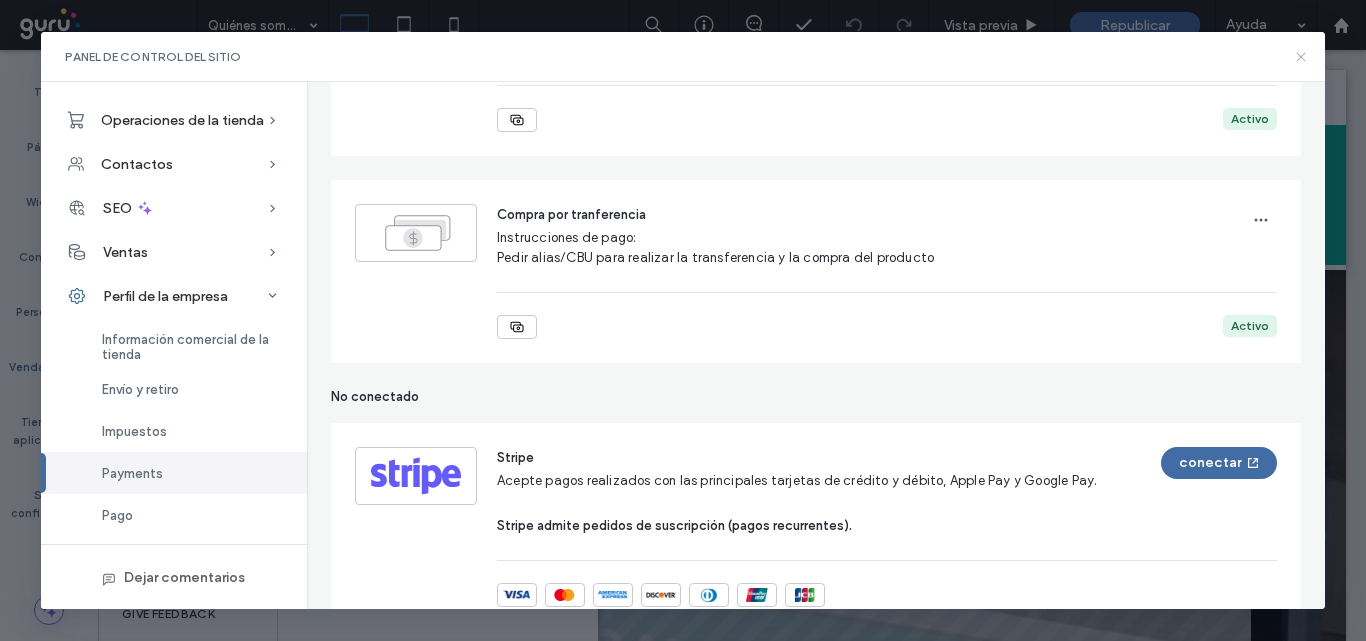 click 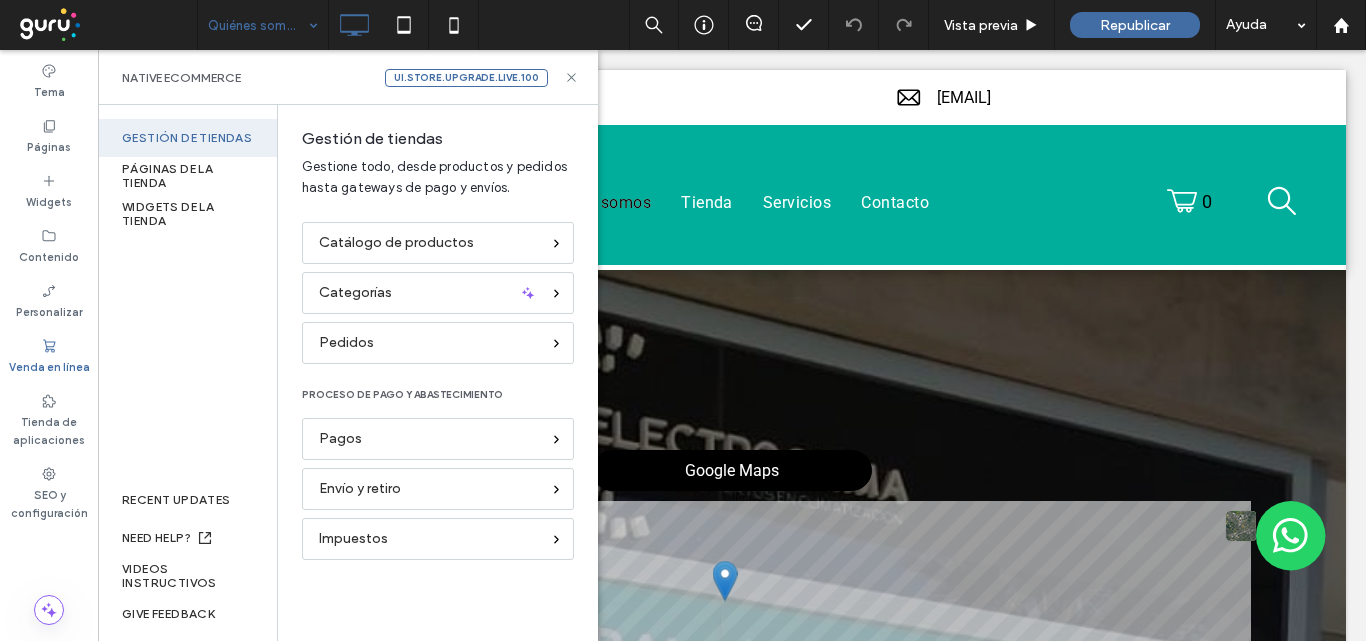 scroll, scrollTop: 0, scrollLeft: 0, axis: both 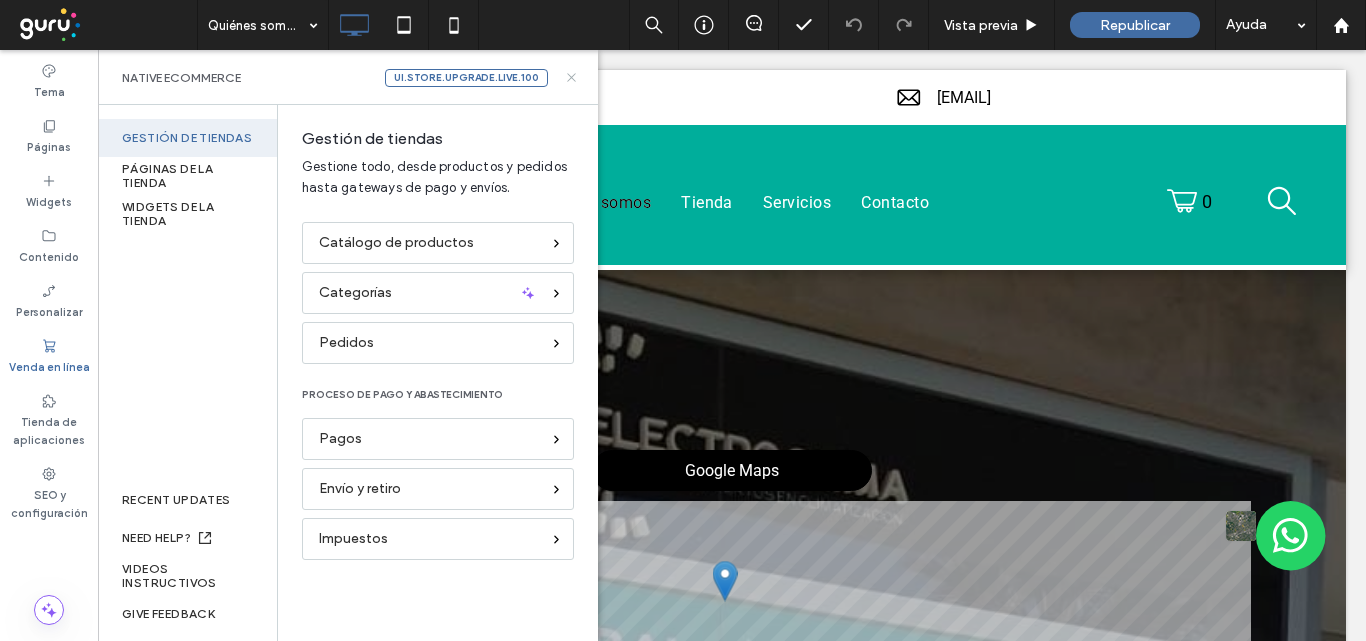 click 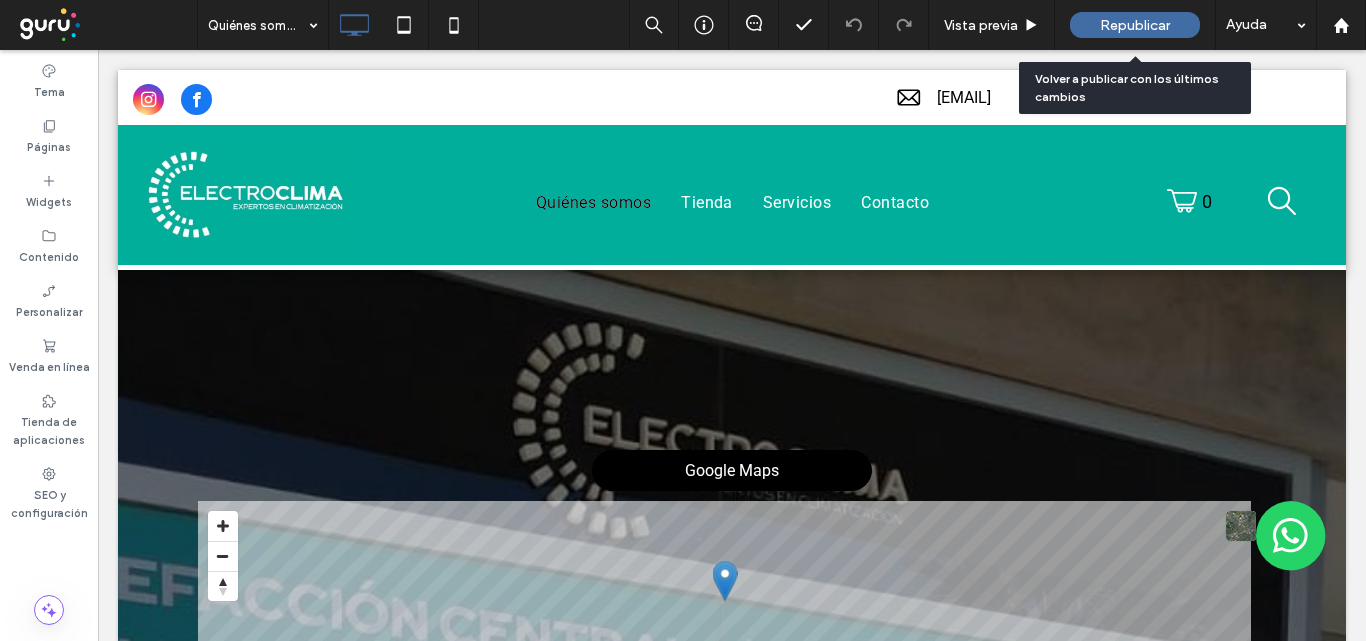 click on "Republicar" at bounding box center [1135, 25] 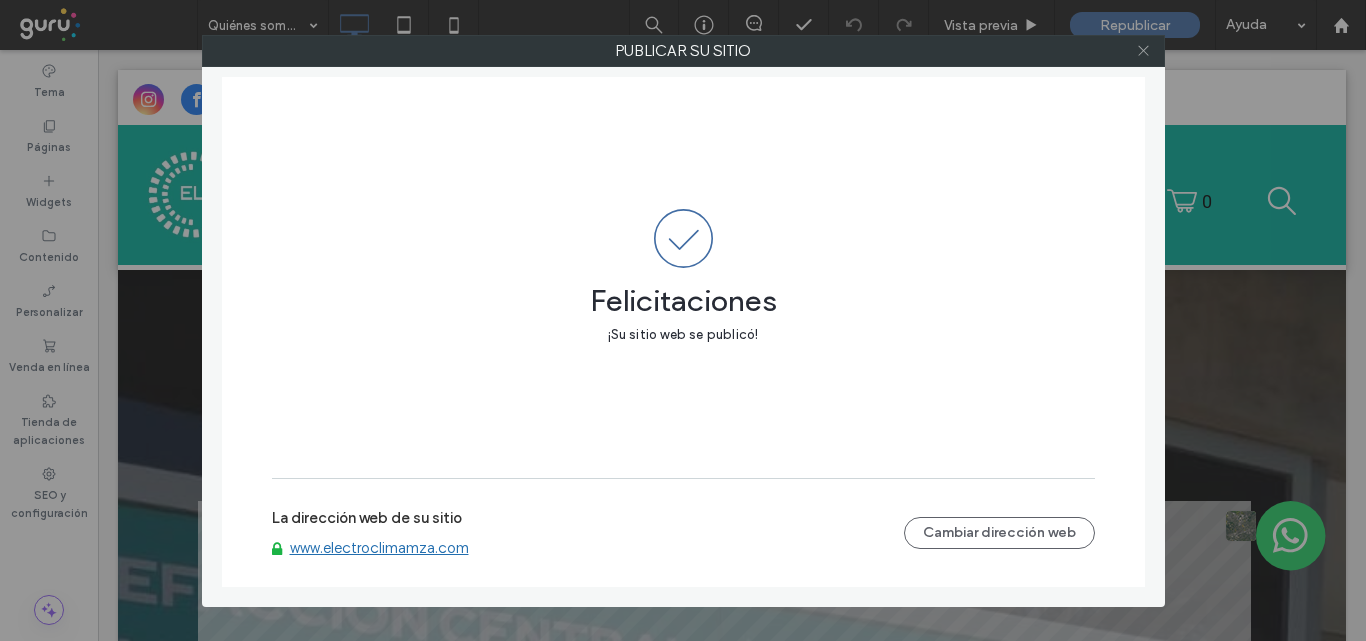 click 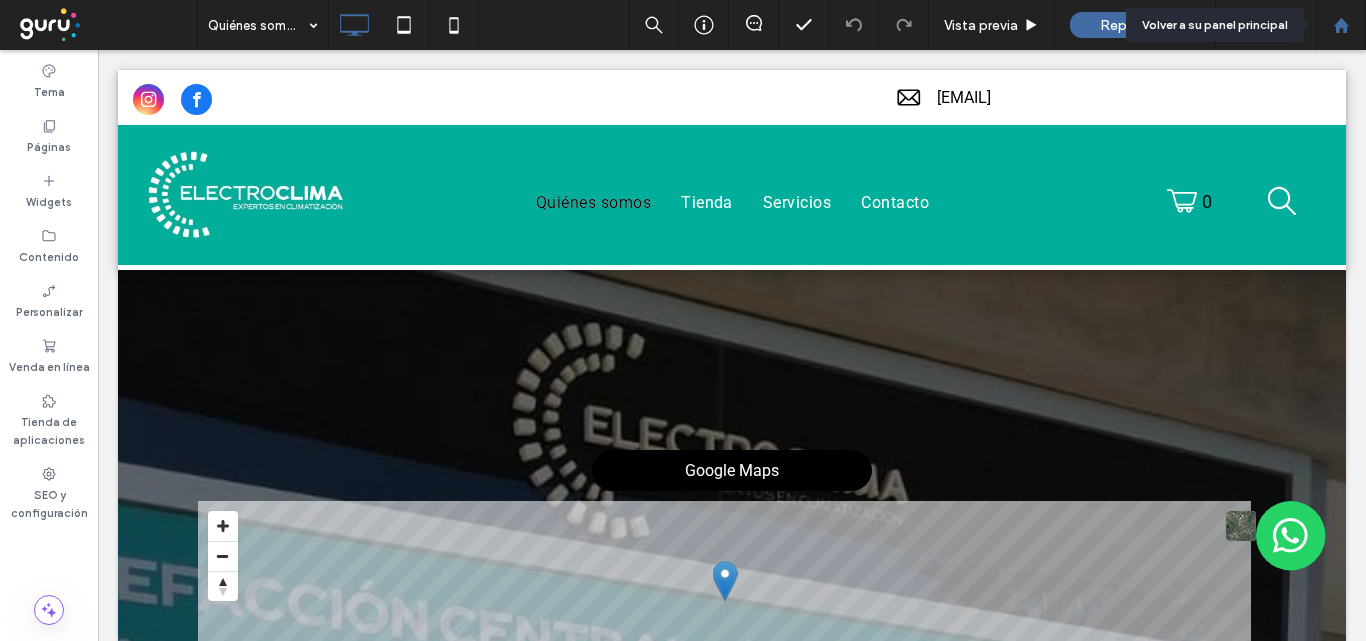 click 